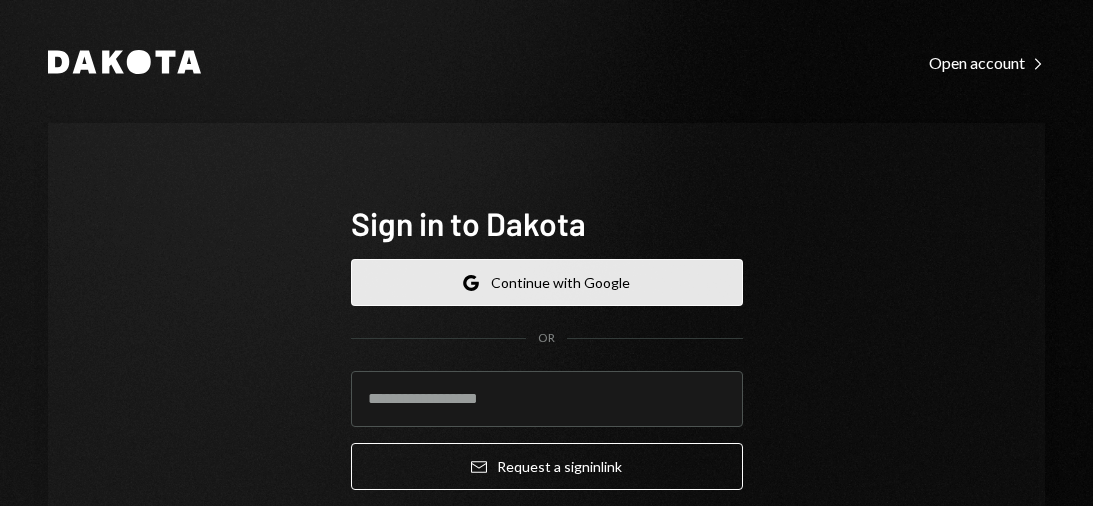 scroll, scrollTop: 0, scrollLeft: 0, axis: both 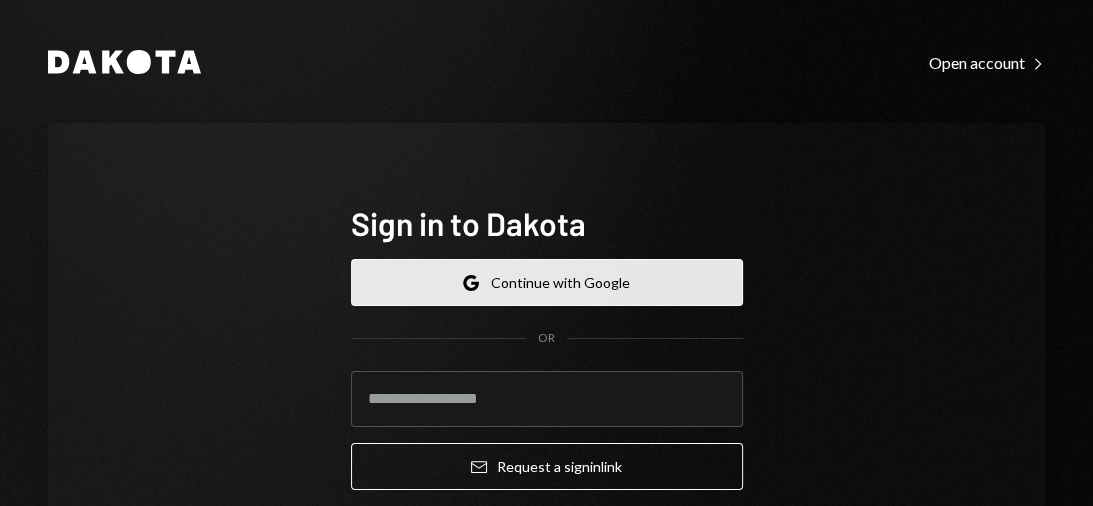 click on "Google  Continue with Google" at bounding box center [547, 282] 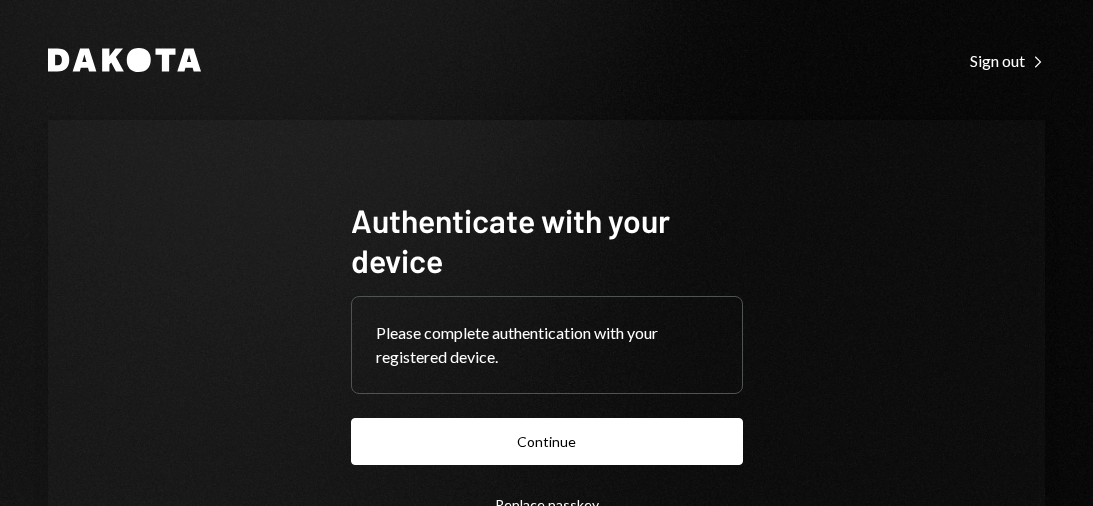 scroll, scrollTop: 0, scrollLeft: 0, axis: both 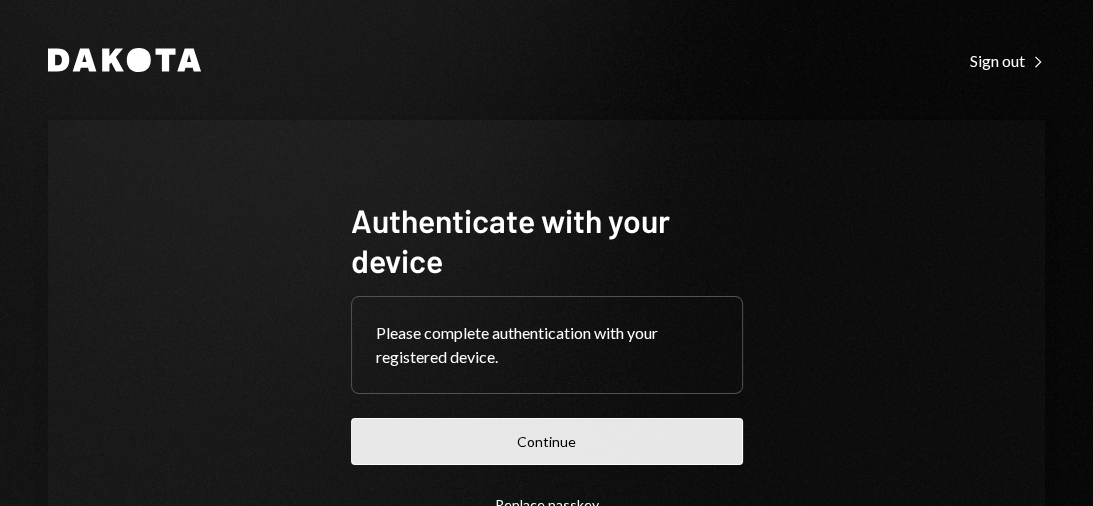 click on "Continue" at bounding box center (547, 441) 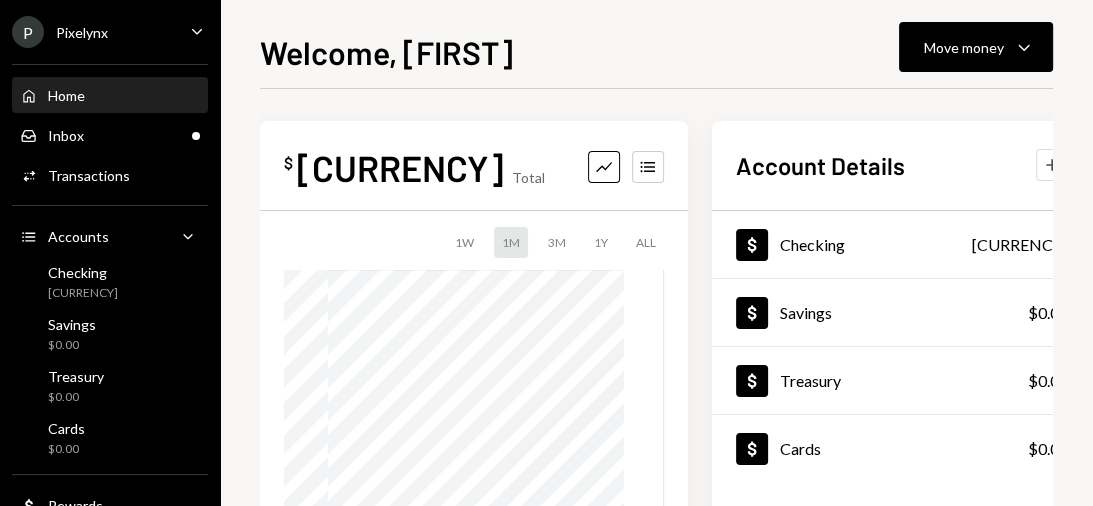 click on "Plus" 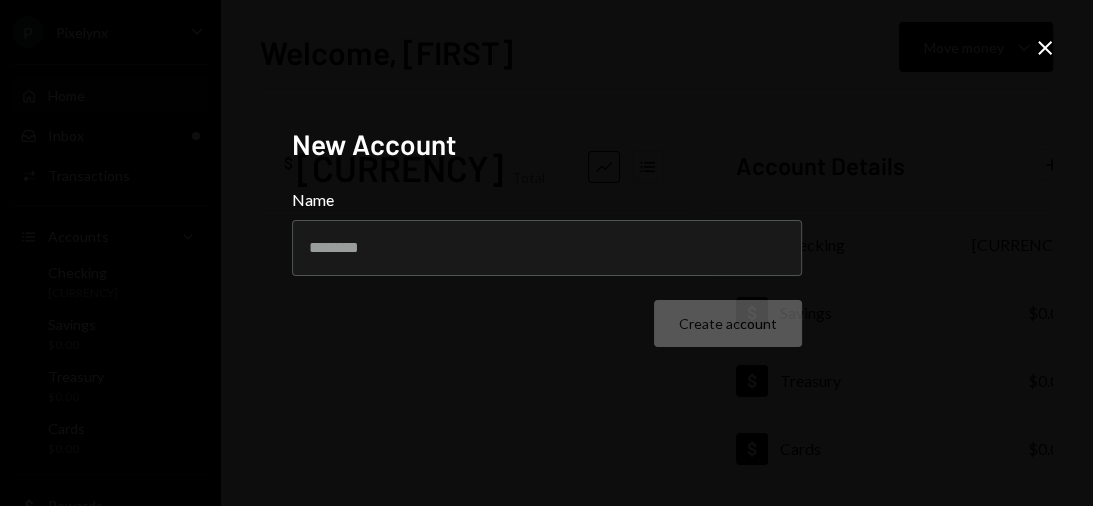 click on "Close" 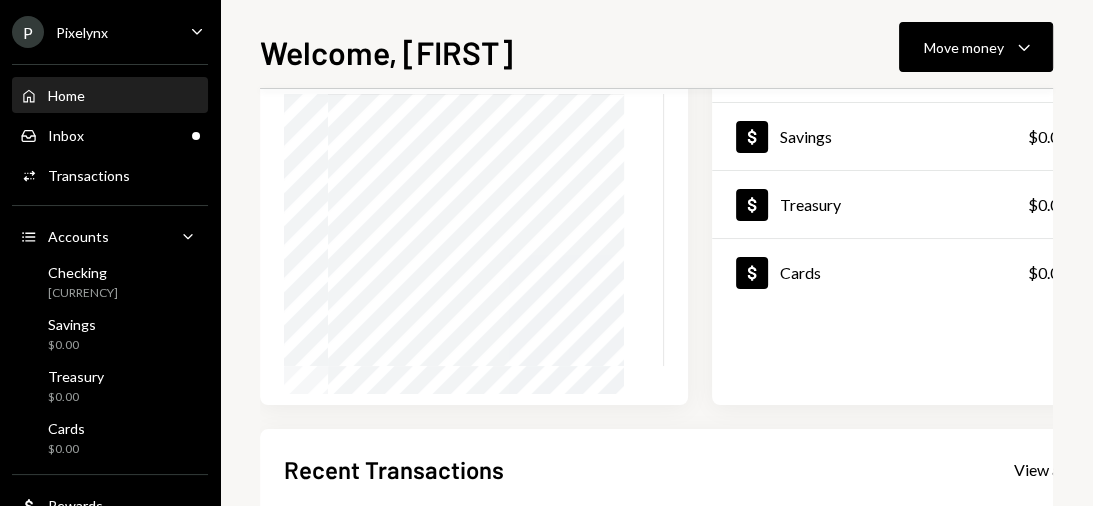 scroll, scrollTop: 80, scrollLeft: 0, axis: vertical 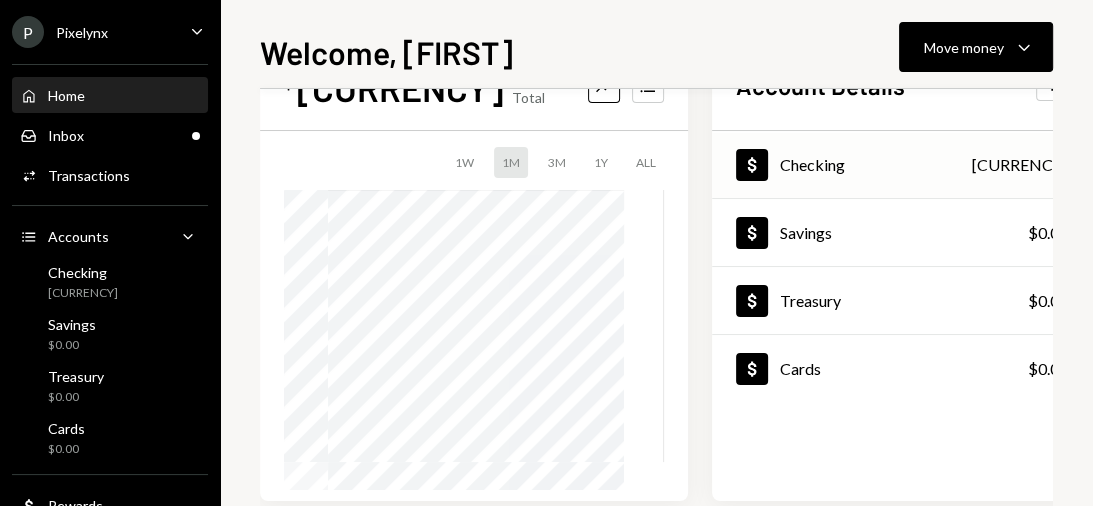 click on "Checking" at bounding box center [812, 164] 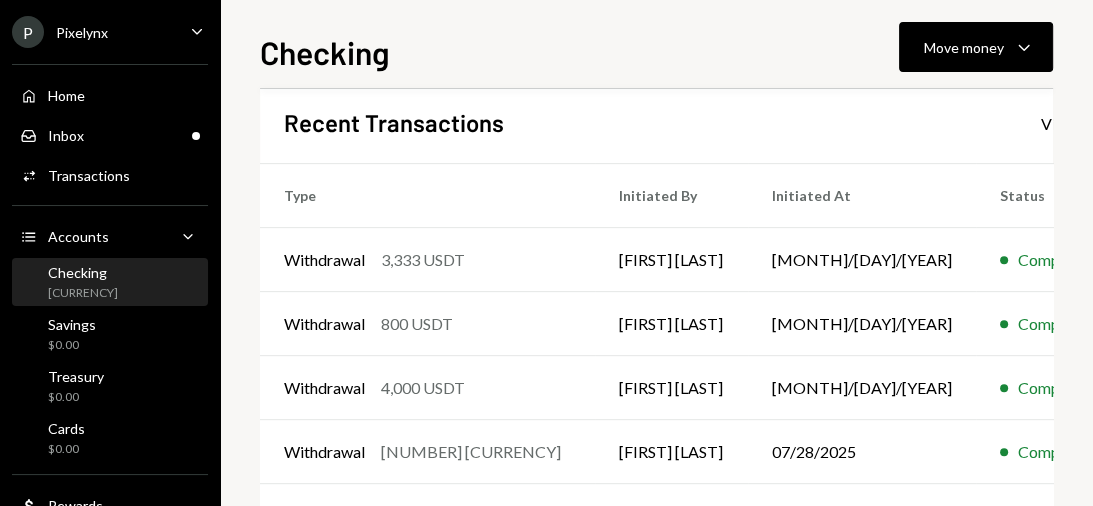 scroll, scrollTop: 538, scrollLeft: 0, axis: vertical 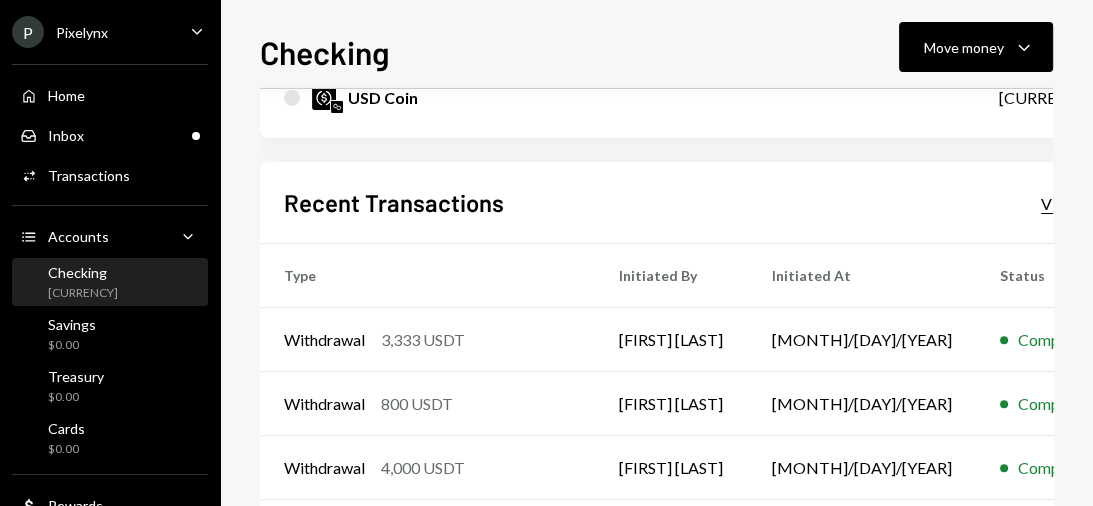 click on "View all" at bounding box center (1068, 204) 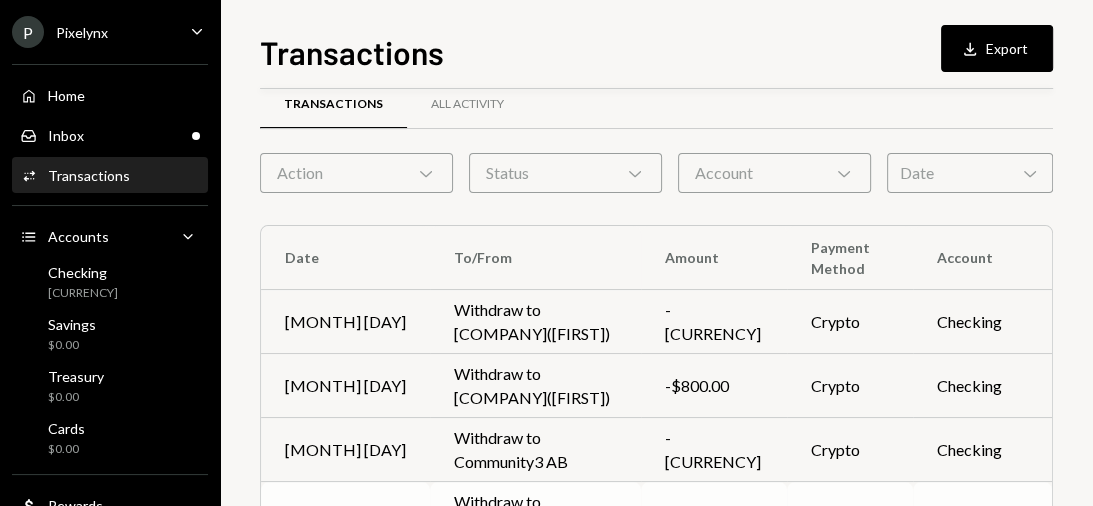 scroll, scrollTop: 0, scrollLeft: 0, axis: both 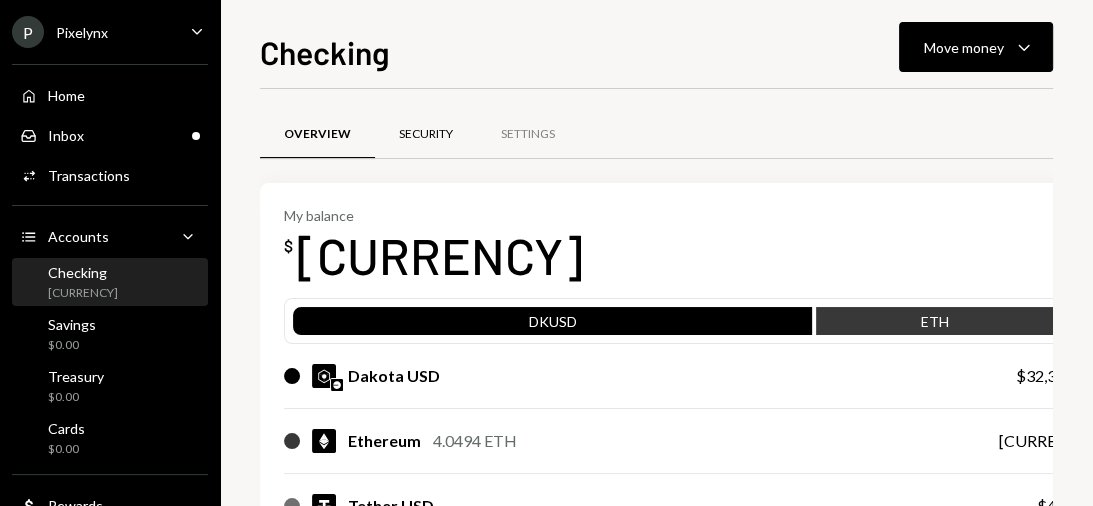 click on "Security" at bounding box center (426, 134) 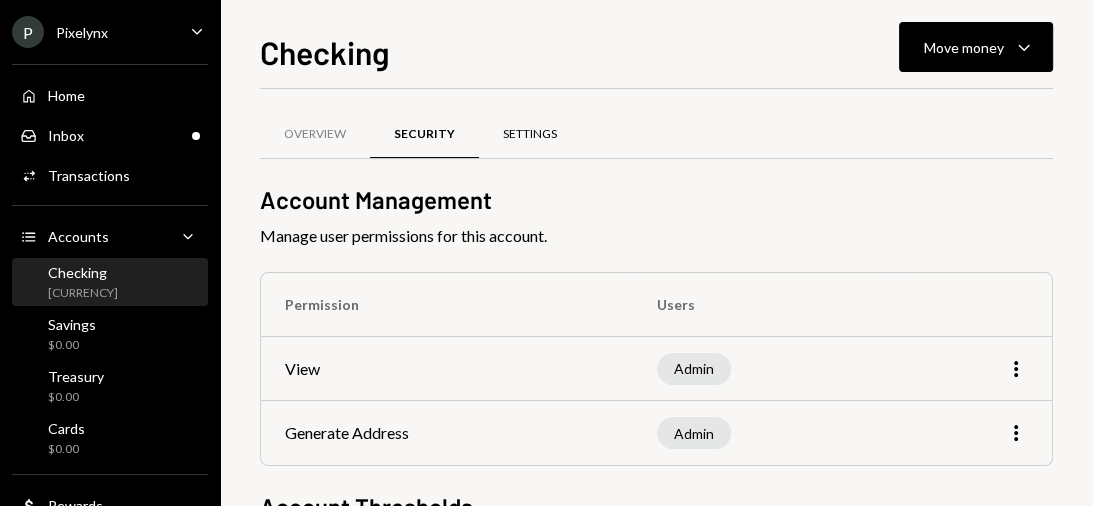 click on "Settings" at bounding box center [530, 134] 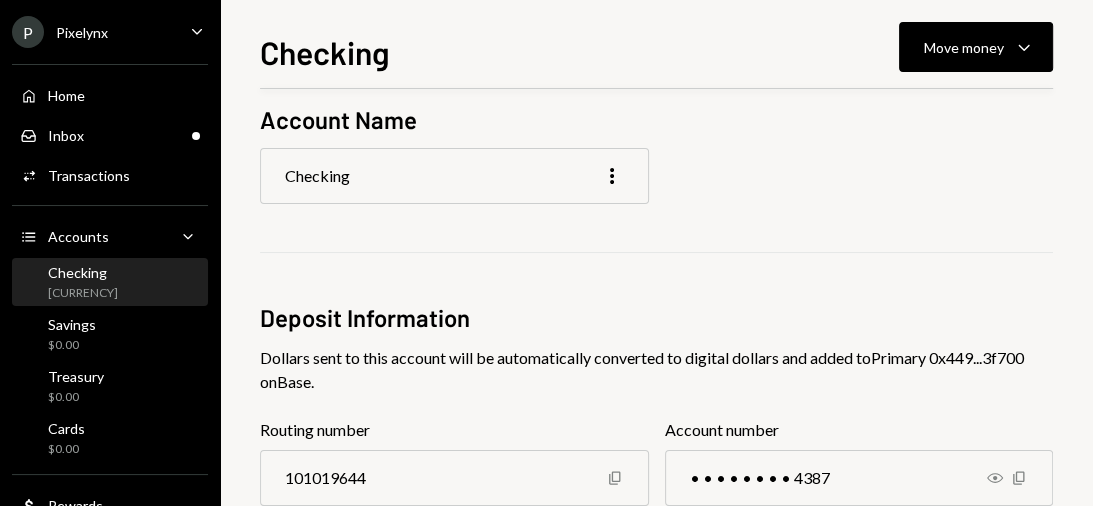 scroll, scrollTop: 0, scrollLeft: 0, axis: both 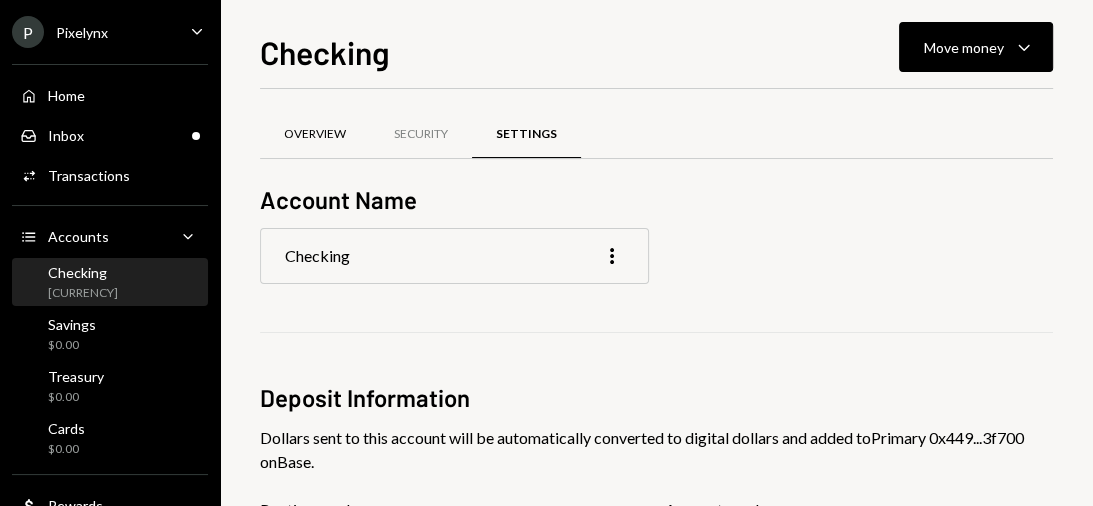 click on "Overview" at bounding box center [315, 134] 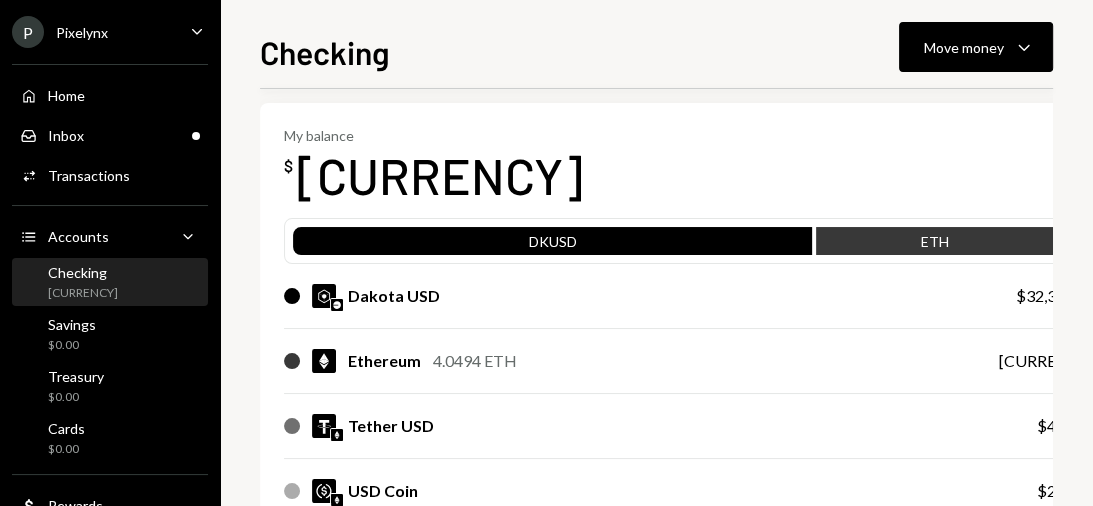 scroll, scrollTop: 0, scrollLeft: 0, axis: both 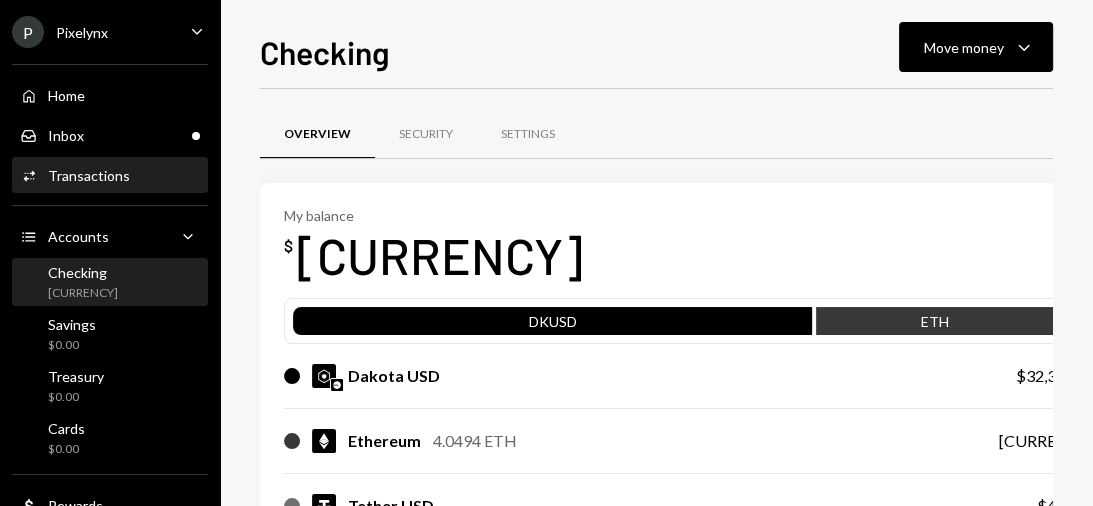 click on "Activities Transactions" at bounding box center (110, 176) 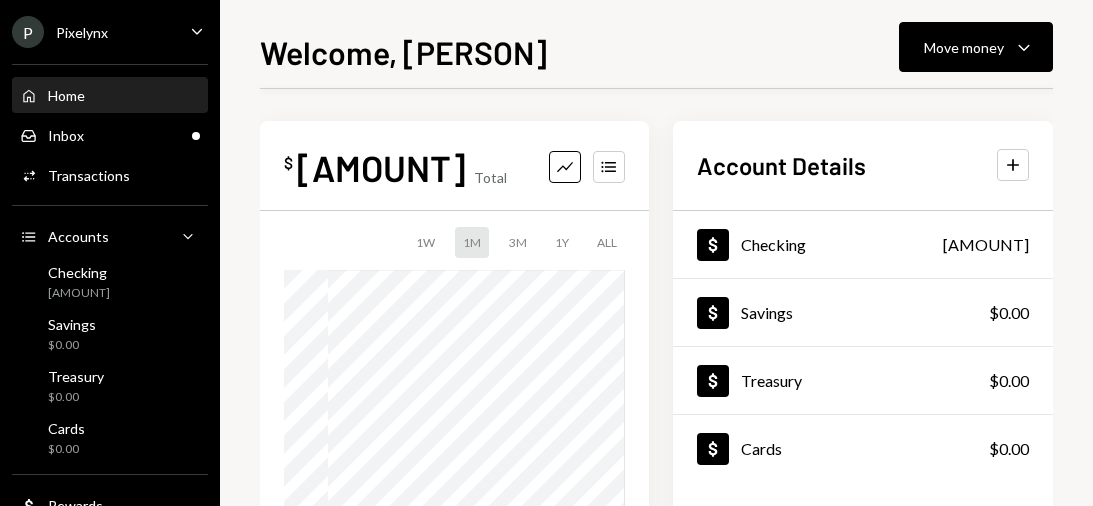 scroll, scrollTop: 0, scrollLeft: 0, axis: both 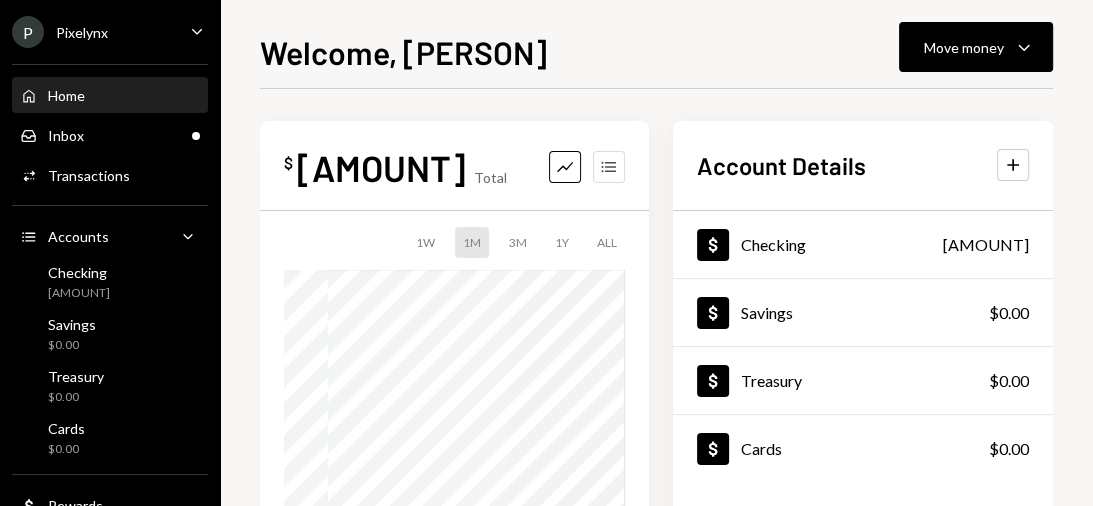 click on "Accounts" at bounding box center [609, 167] 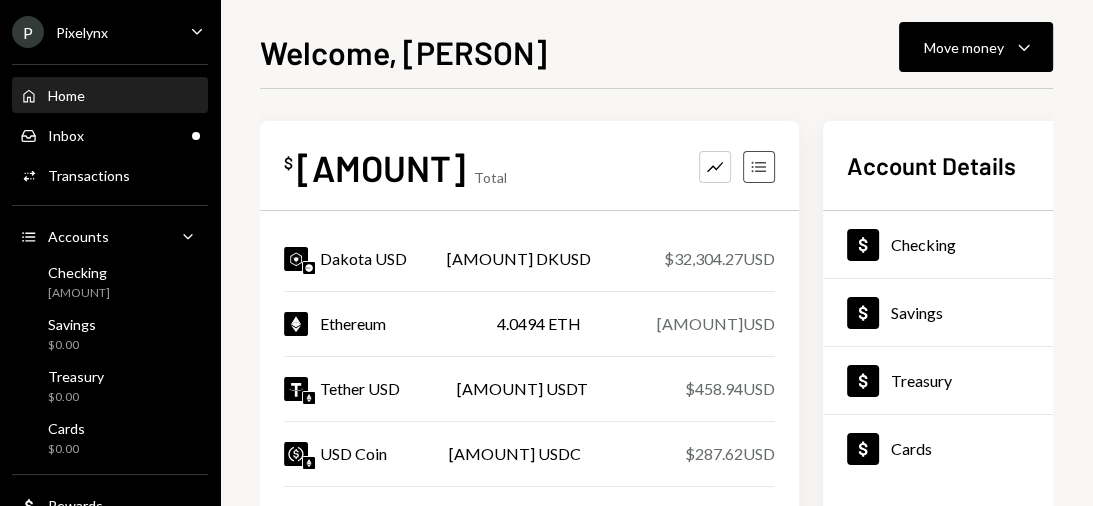 click on "Accounts" 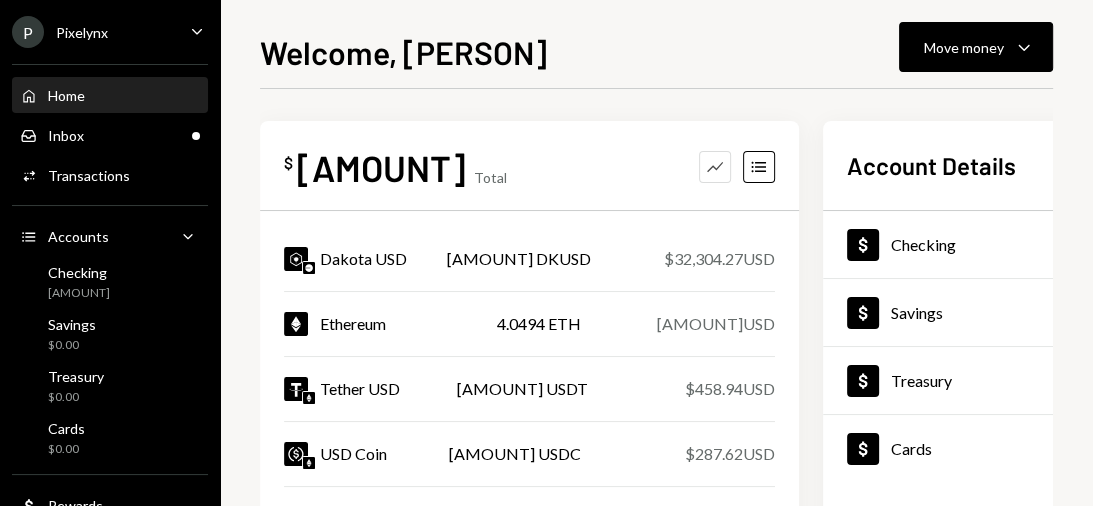 click on "Graph" 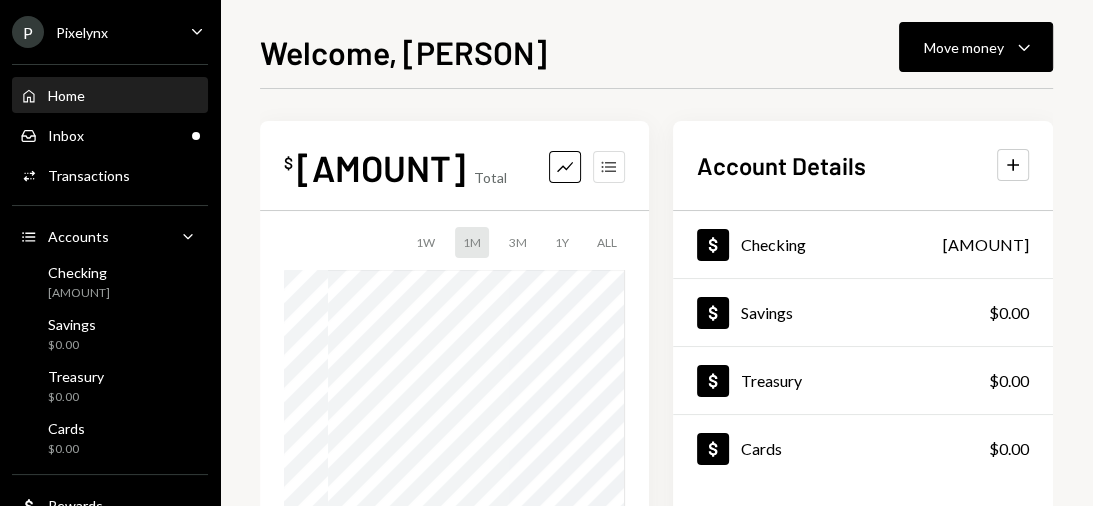 click on "Accounts" 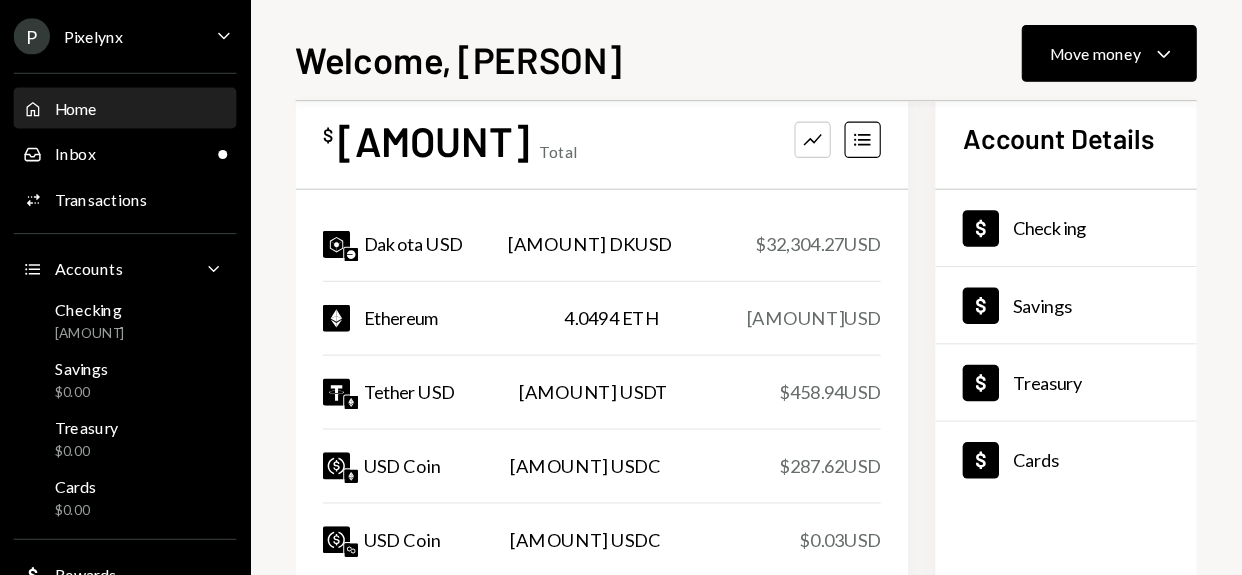 scroll, scrollTop: 80, scrollLeft: 0, axis: vertical 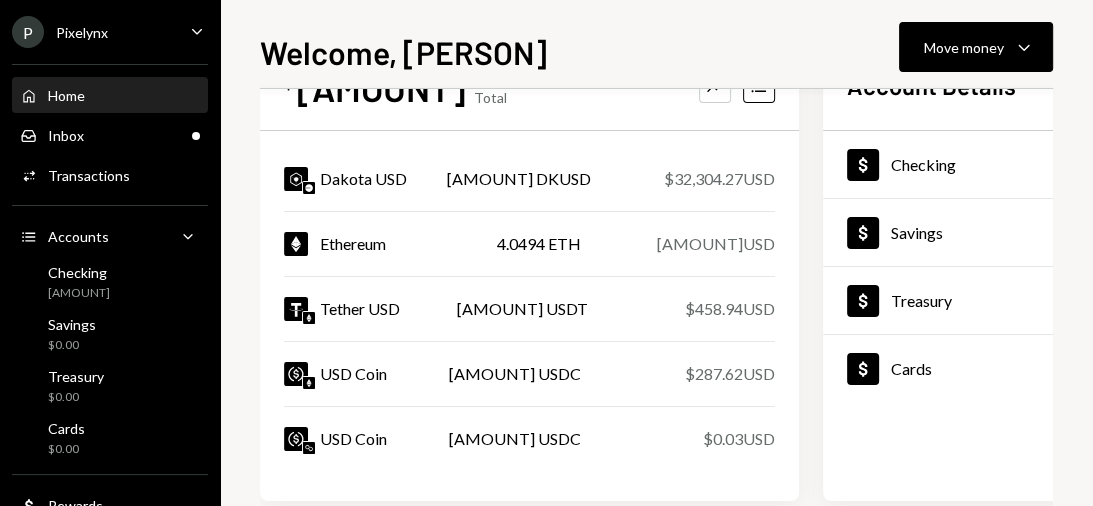 type 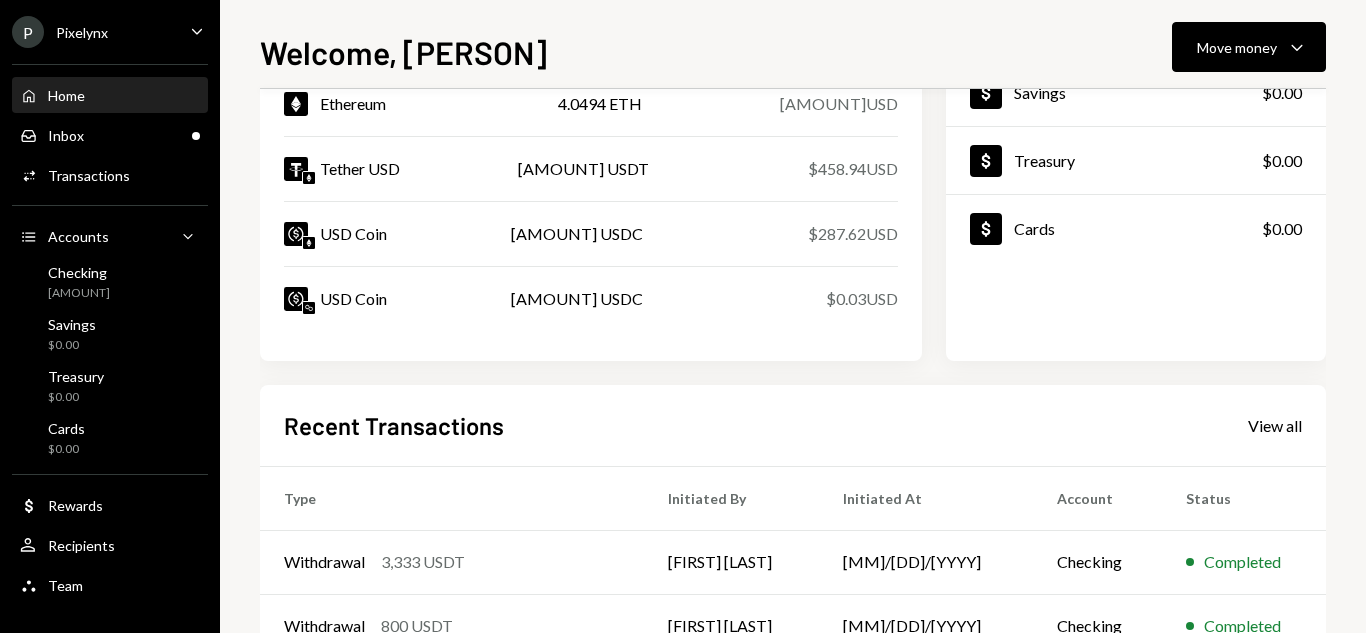 scroll, scrollTop: 477, scrollLeft: 0, axis: vertical 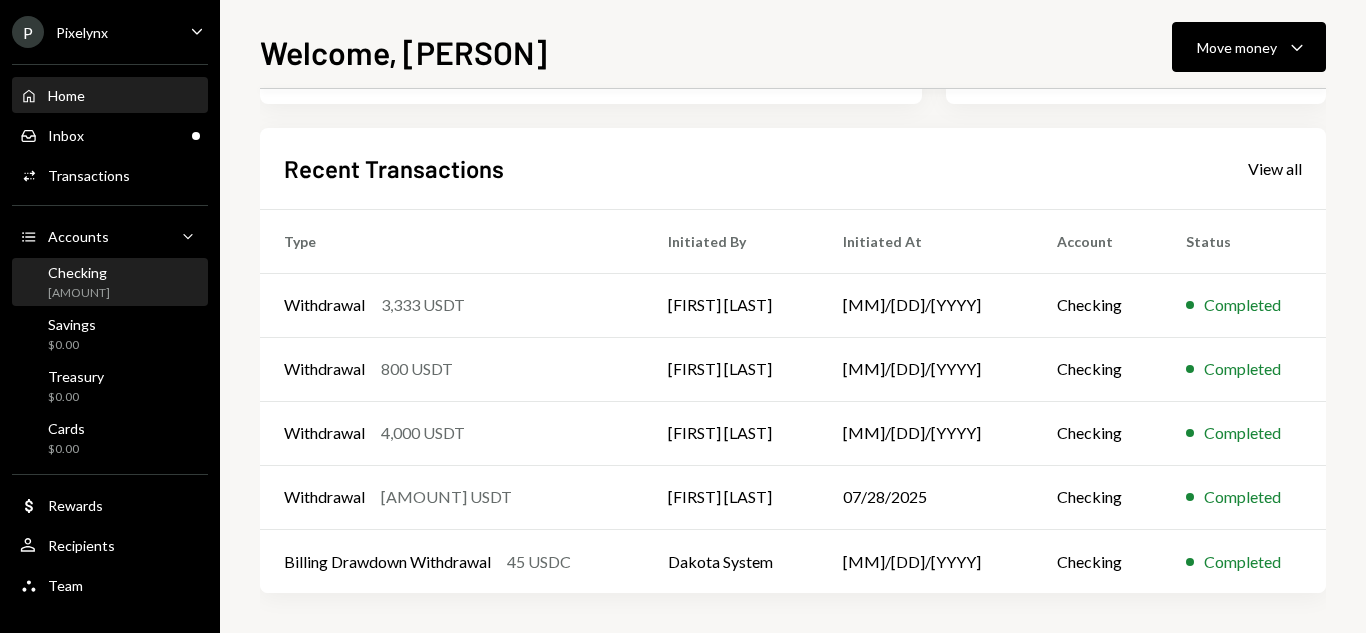 click on "Checking" at bounding box center (79, 272) 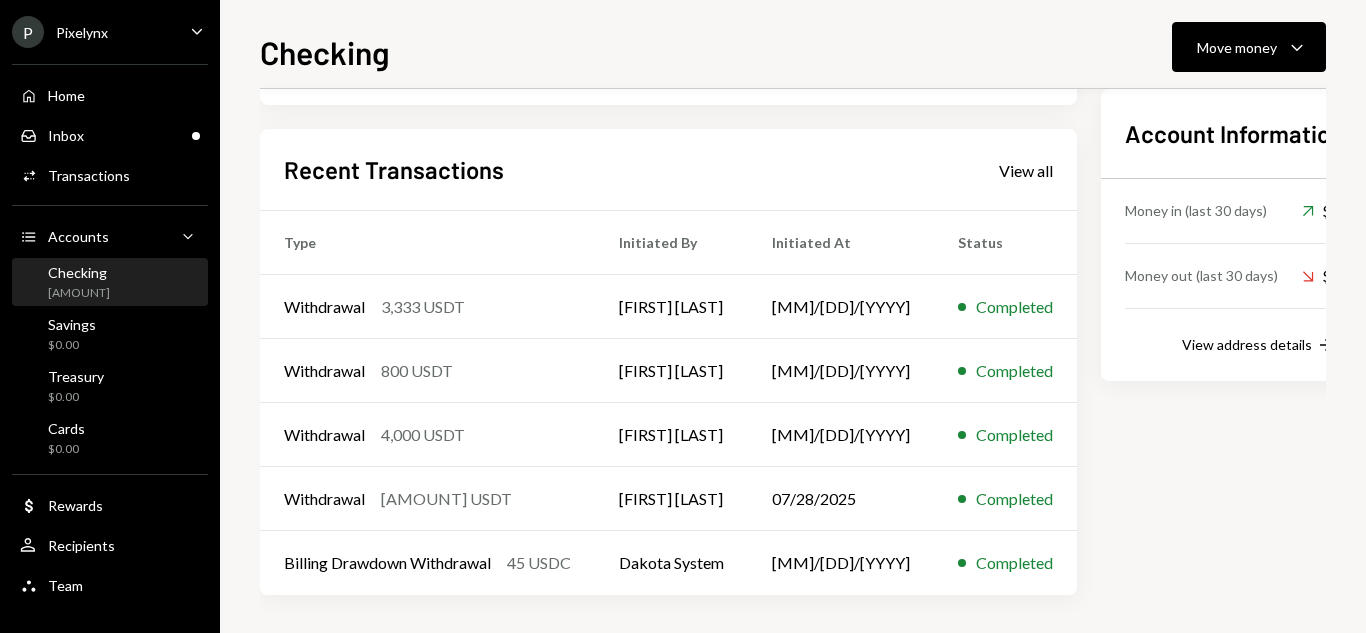 scroll, scrollTop: 573, scrollLeft: 0, axis: vertical 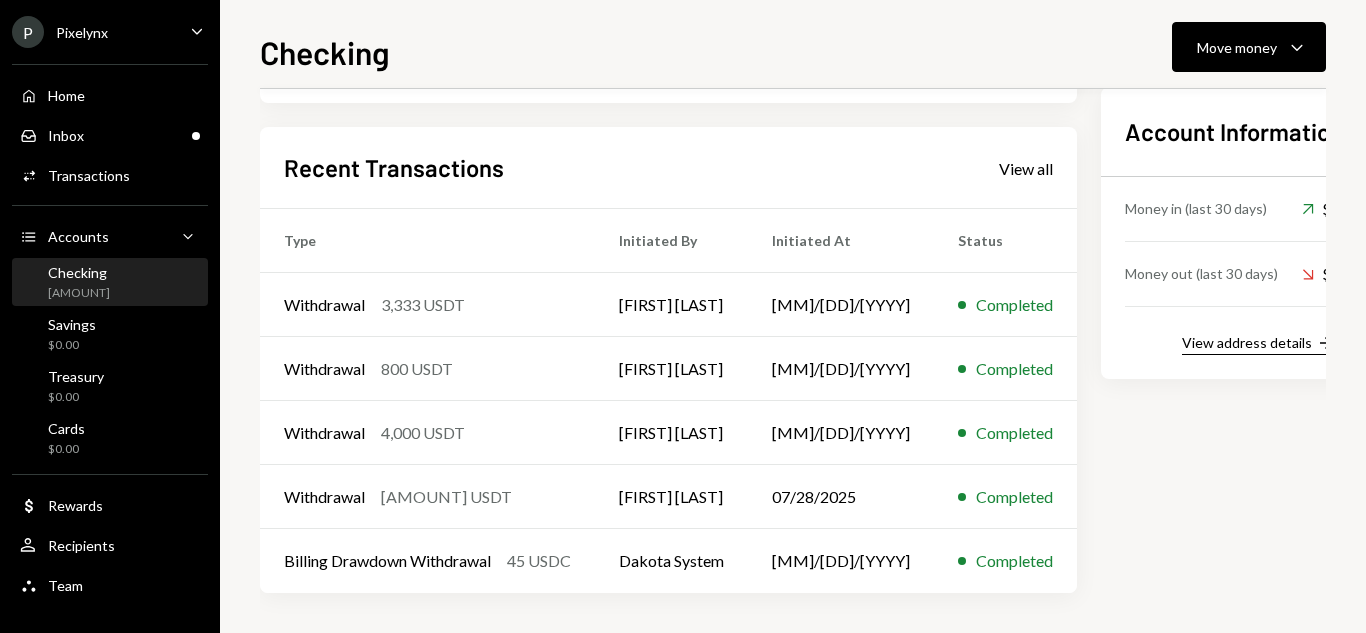 click on "View address details" at bounding box center (1247, 342) 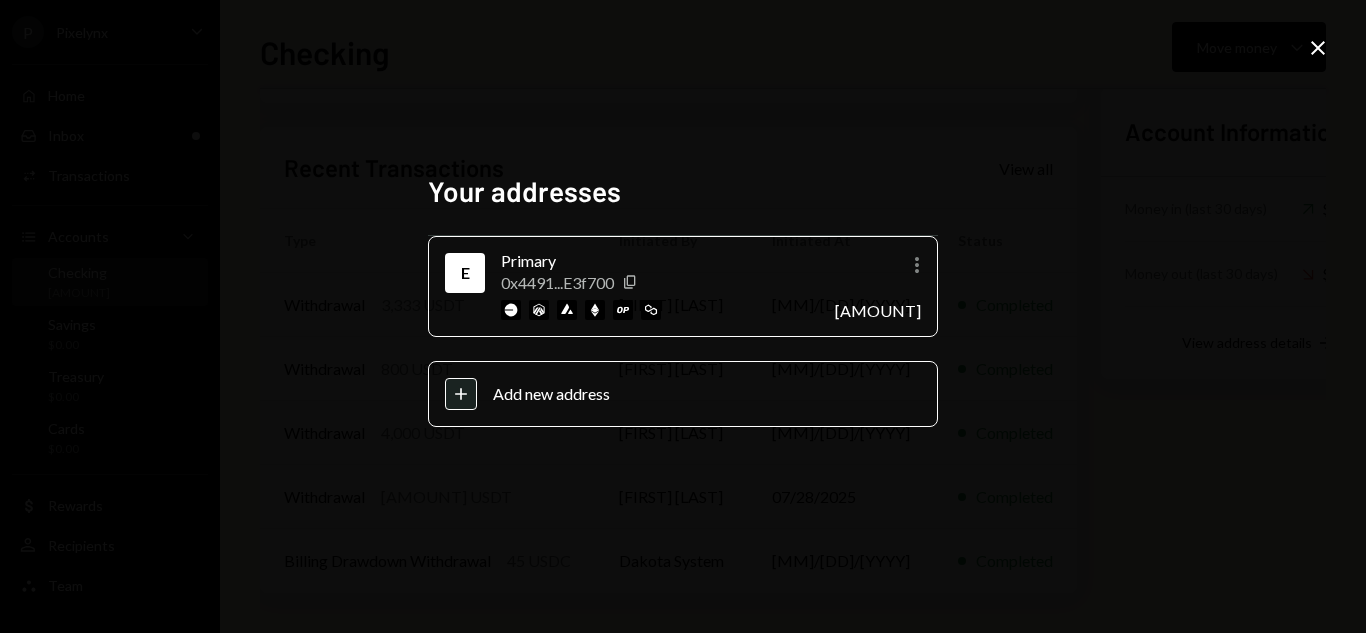 click on "Close" 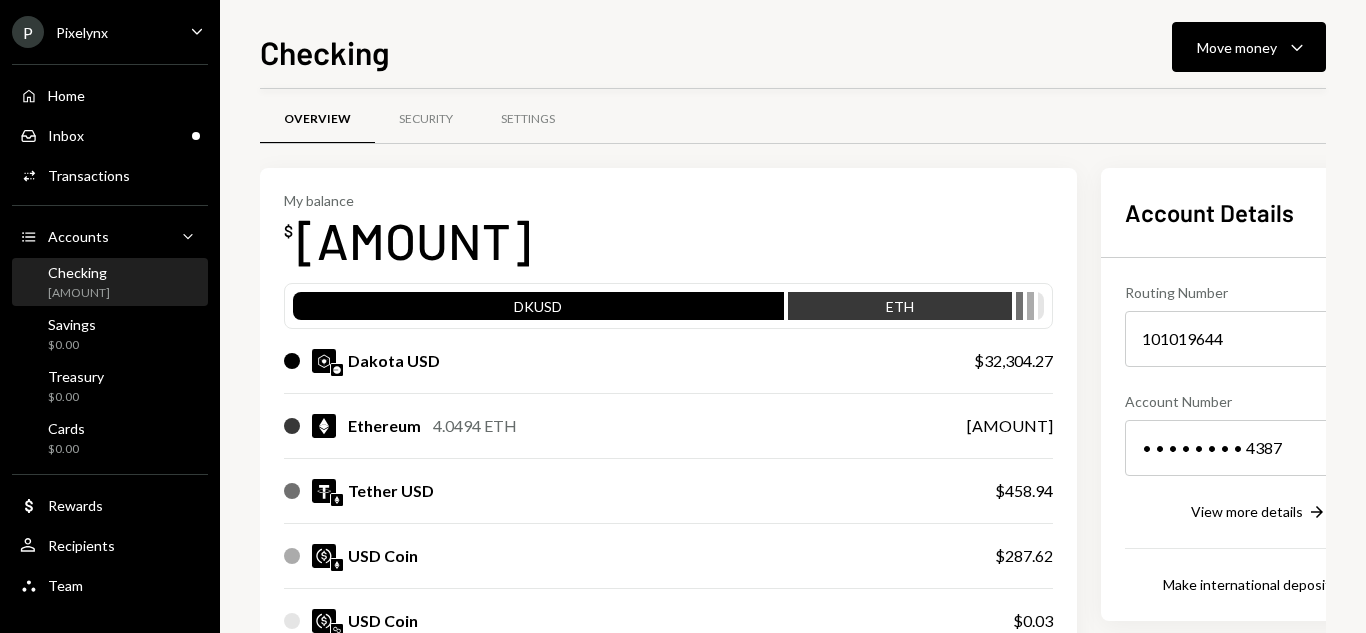 scroll, scrollTop: 0, scrollLeft: 0, axis: both 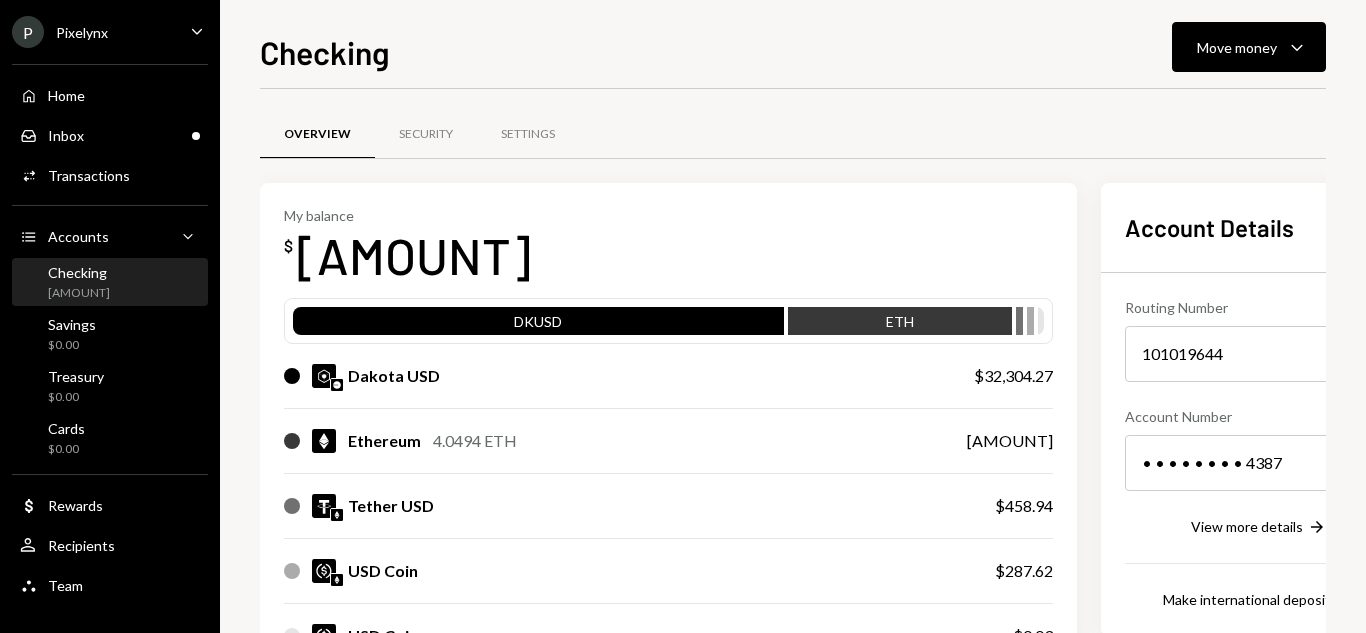 click on "DKUSD" at bounding box center [538, 325] 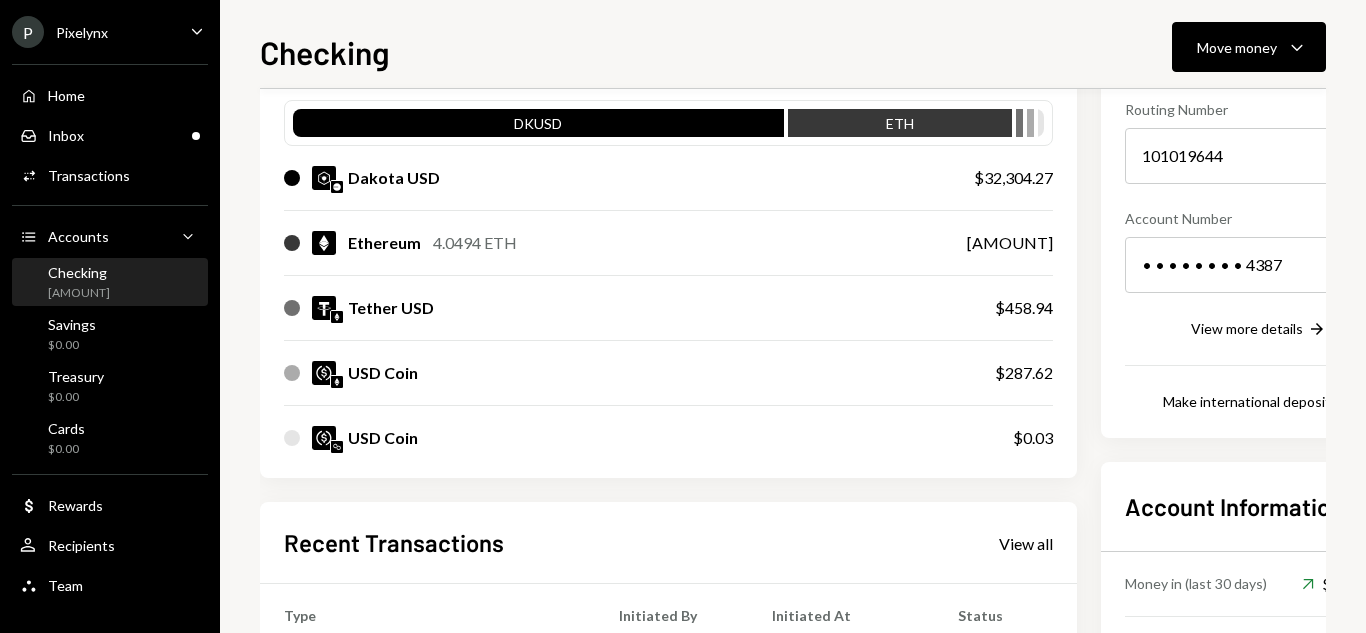 scroll, scrollTop: 200, scrollLeft: 0, axis: vertical 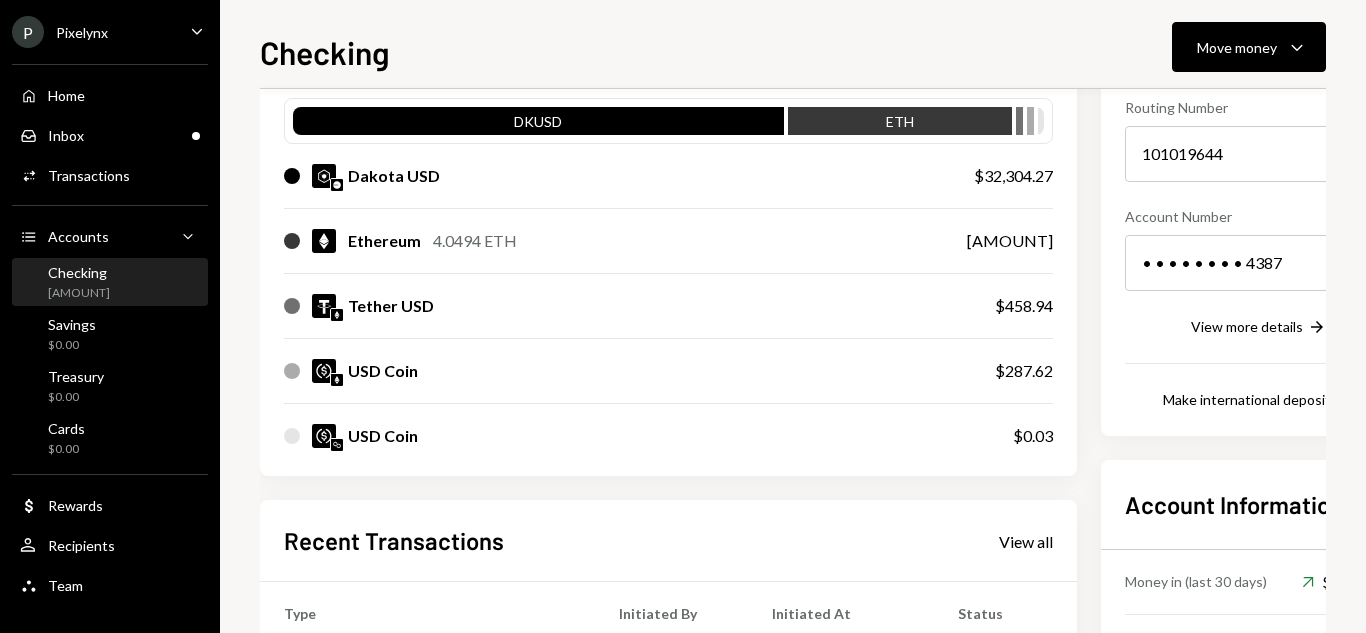 click on "View more details Right Arrow" at bounding box center (1258, 327) 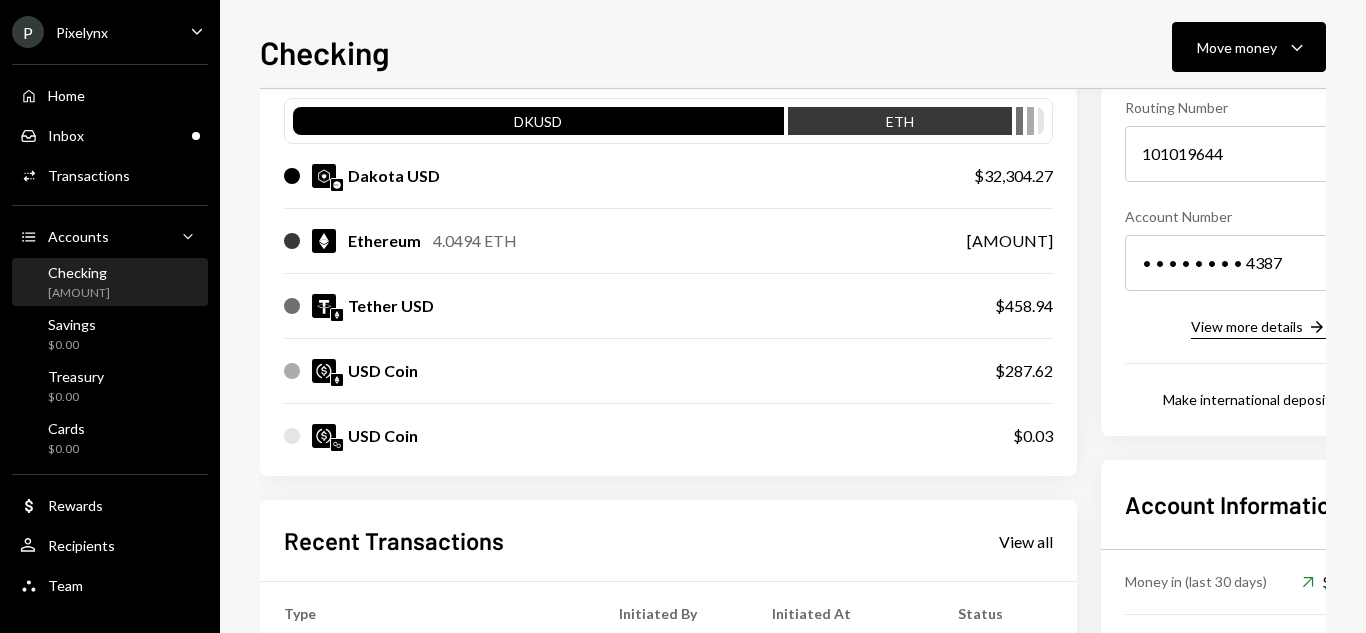 click on "View more details" at bounding box center (1247, 326) 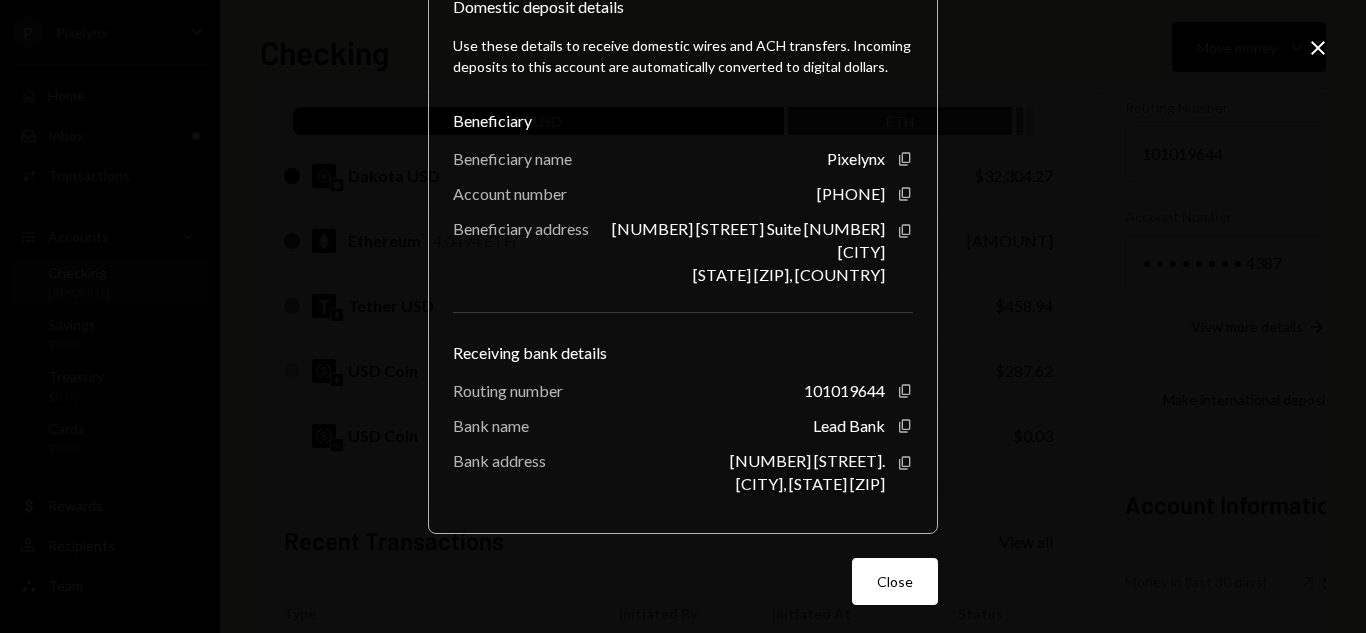 scroll, scrollTop: 255, scrollLeft: 0, axis: vertical 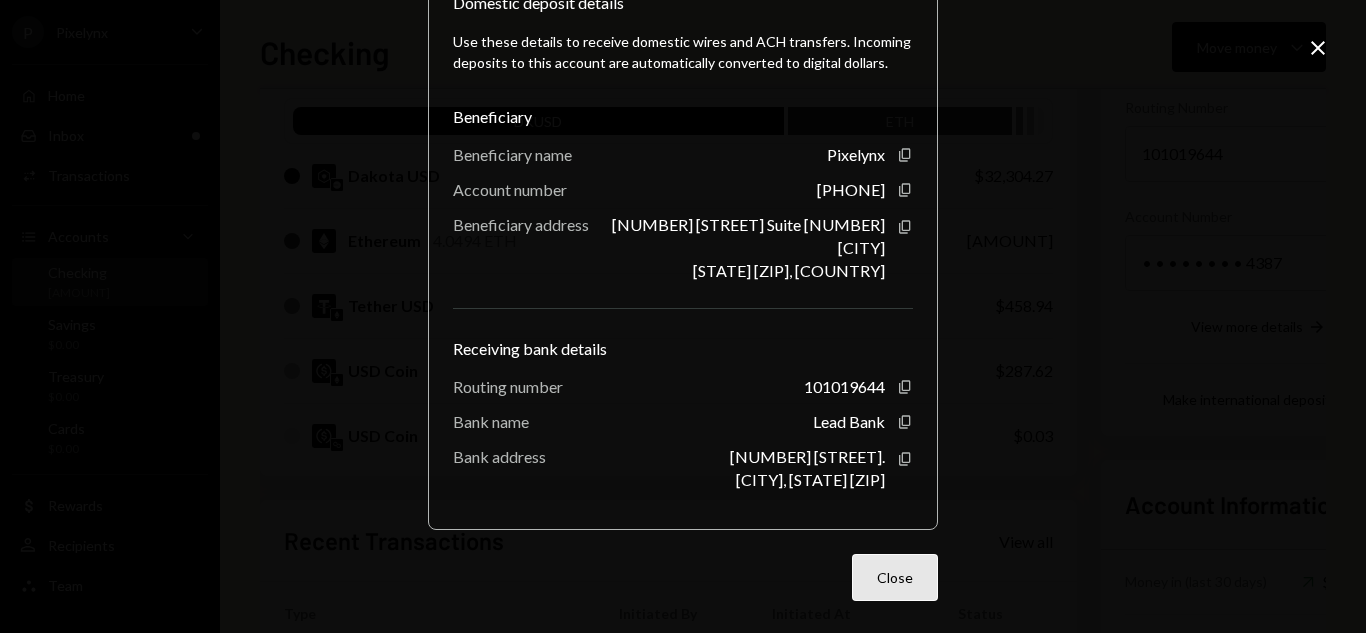 click on "Close" at bounding box center [895, 577] 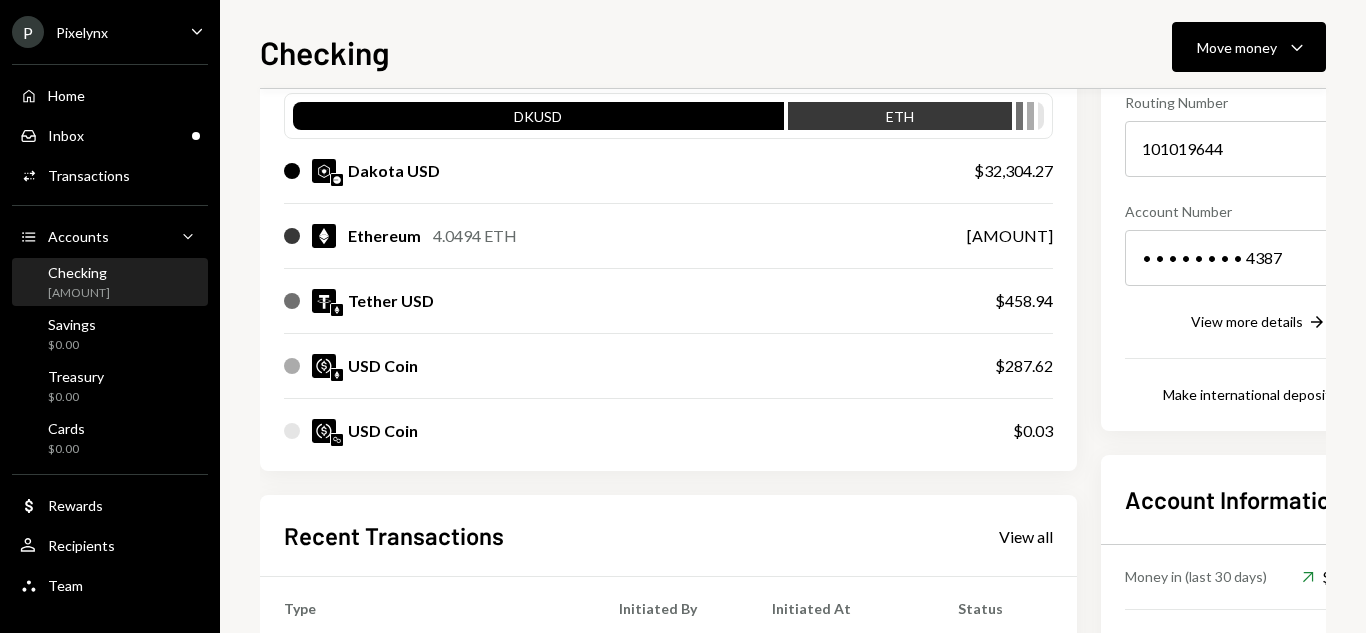 scroll, scrollTop: 173, scrollLeft: 0, axis: vertical 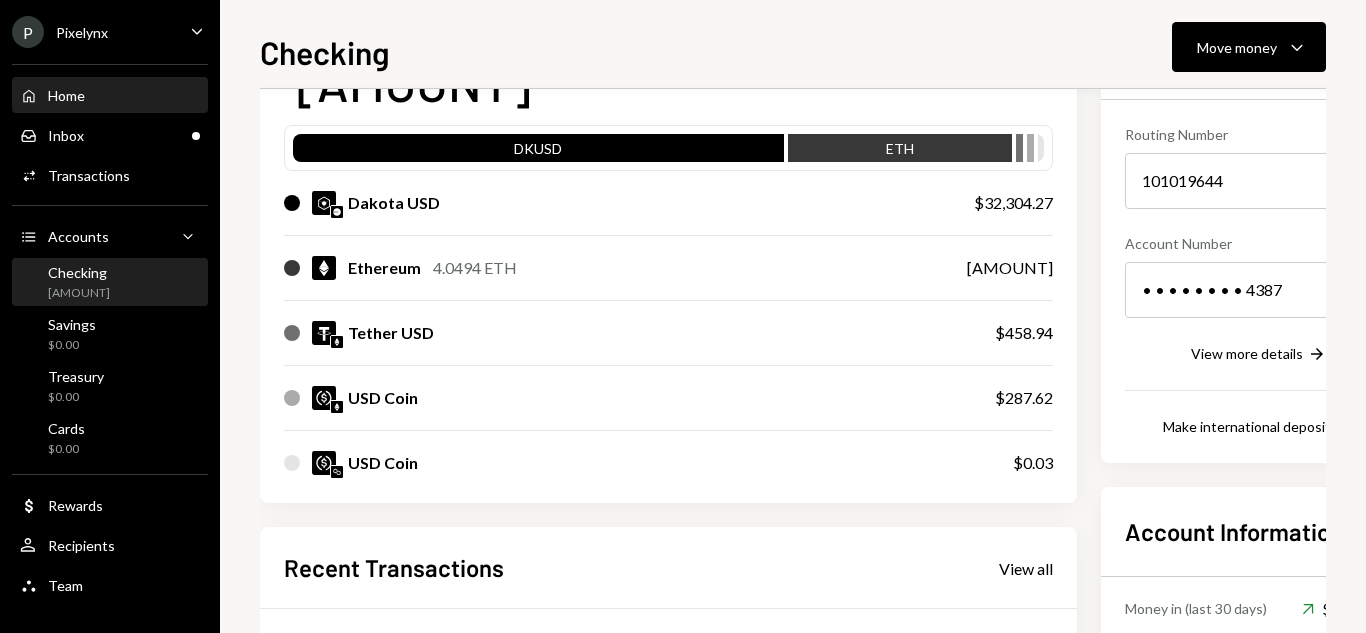 click on "Home Home" at bounding box center (110, 96) 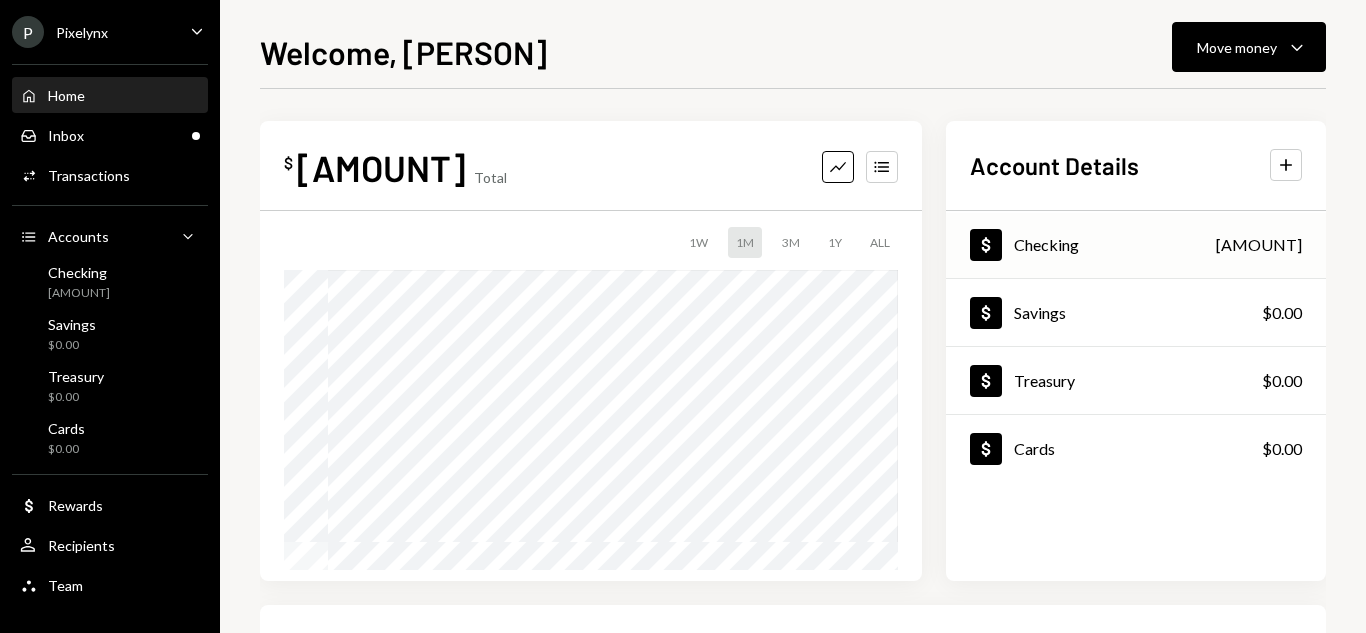 click on "Checking" at bounding box center (1046, 244) 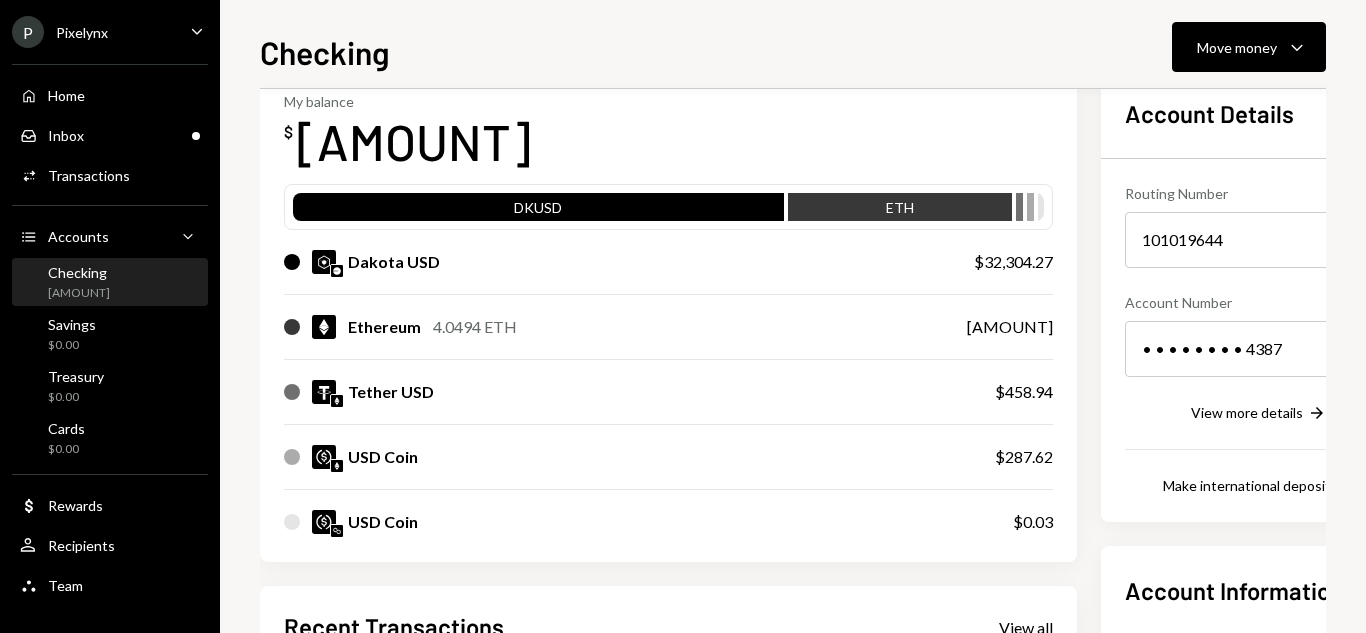 scroll, scrollTop: 0, scrollLeft: 0, axis: both 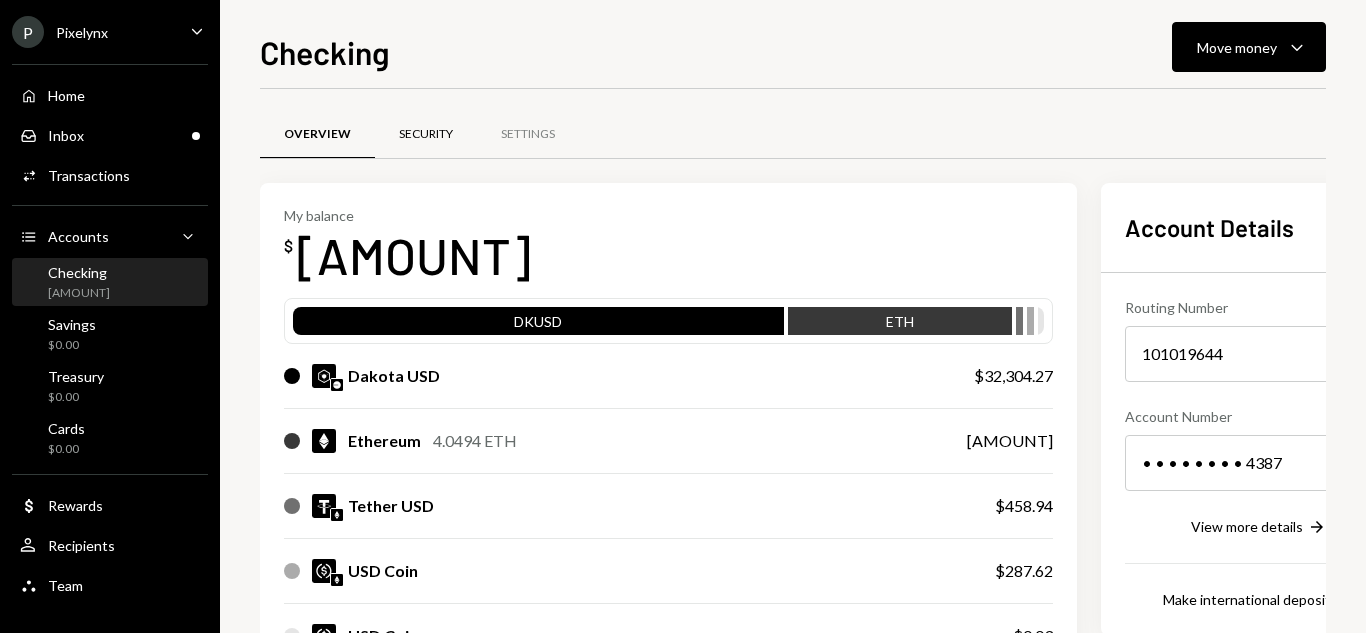 click on "Security" at bounding box center (426, 134) 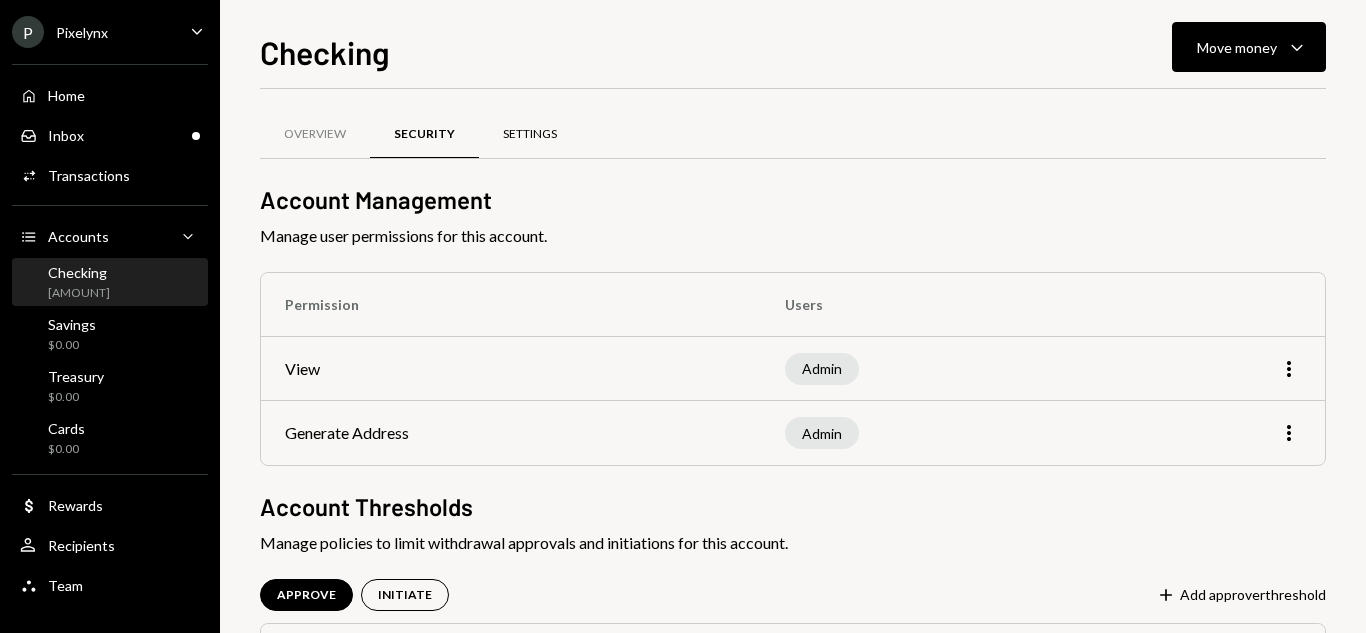 click on "Settings" at bounding box center (530, 135) 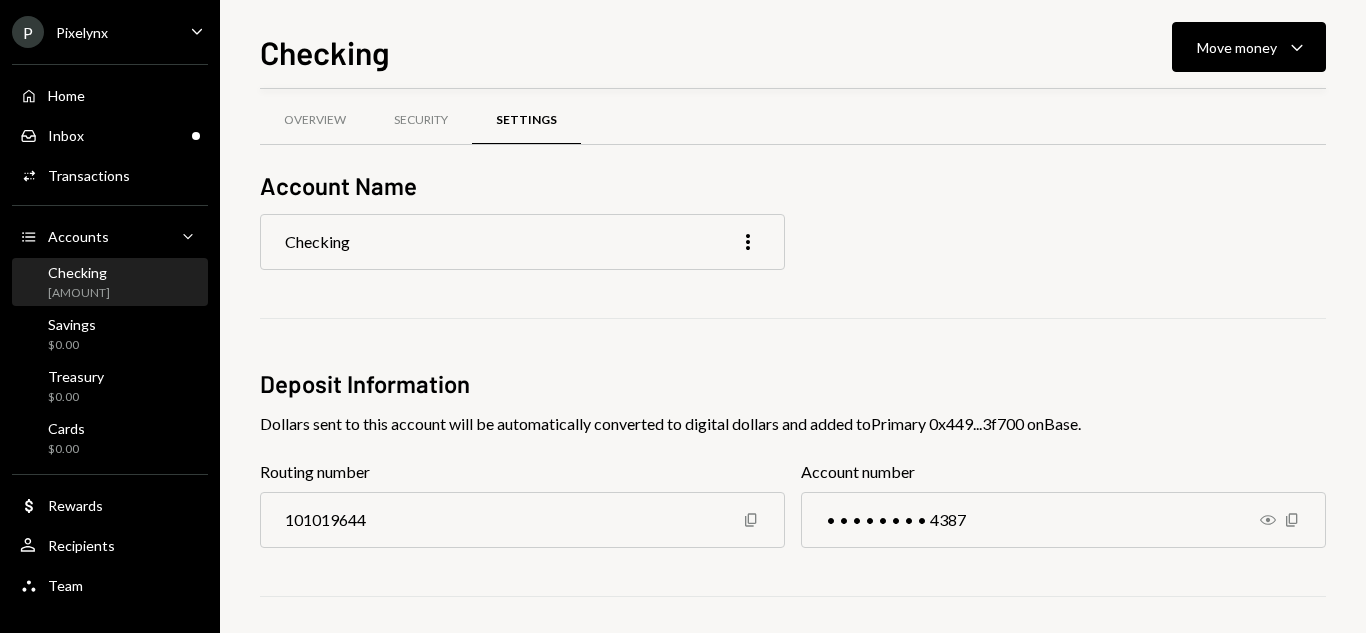 scroll, scrollTop: 0, scrollLeft: 0, axis: both 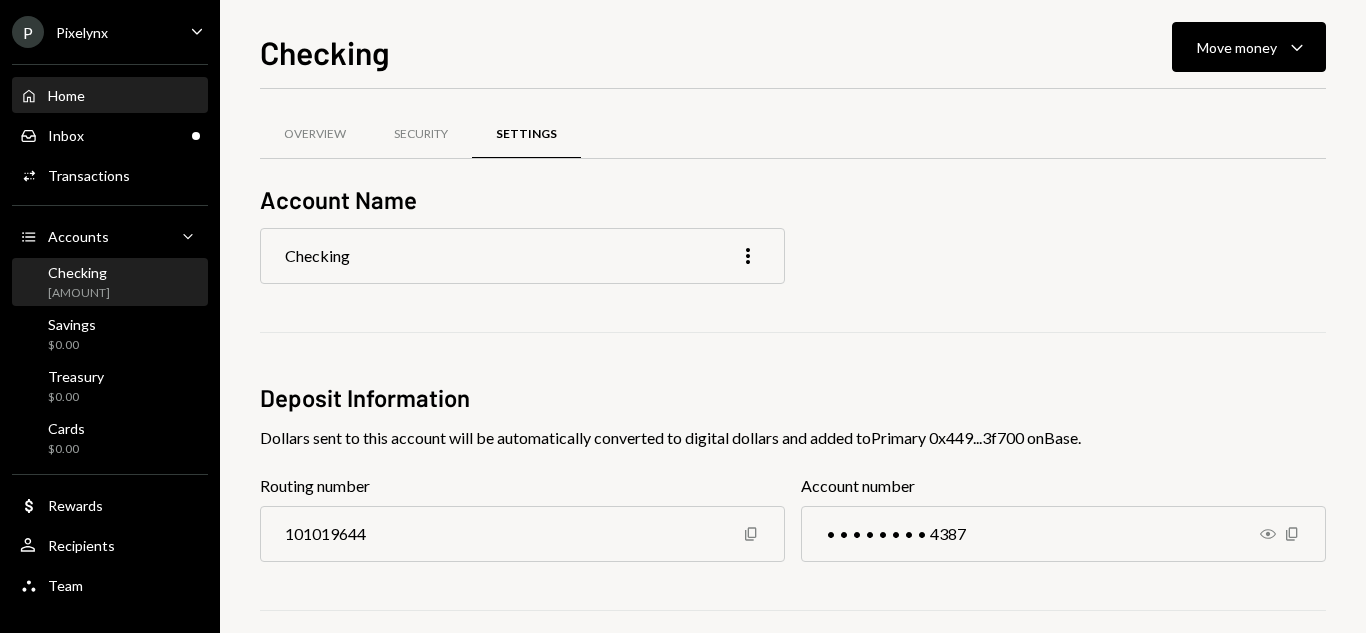 click on "Home Home" at bounding box center (110, 96) 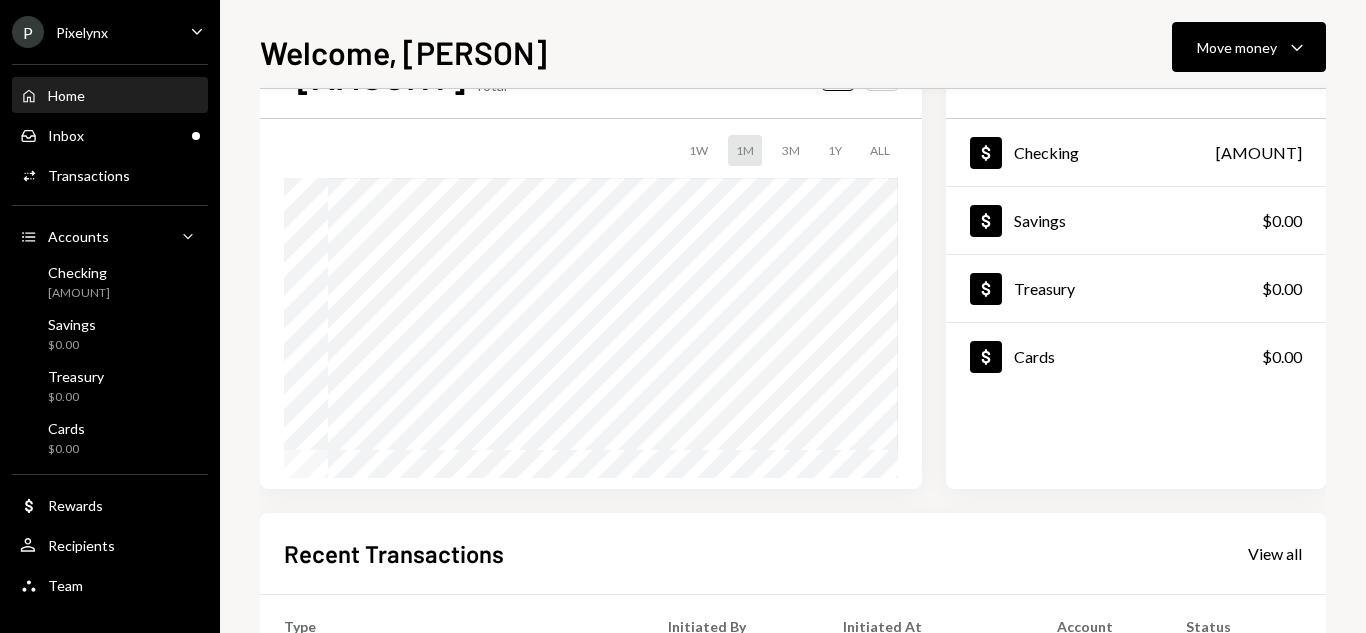 scroll, scrollTop: 0, scrollLeft: 0, axis: both 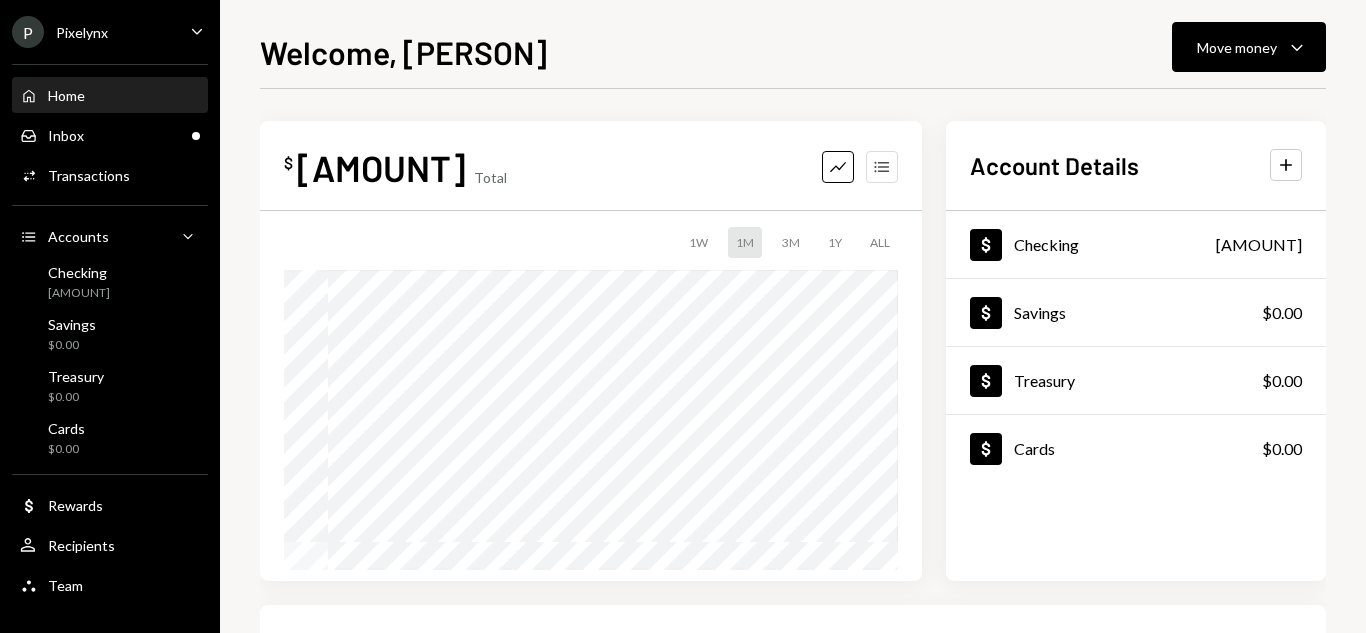 click on "Accounts" at bounding box center (882, 167) 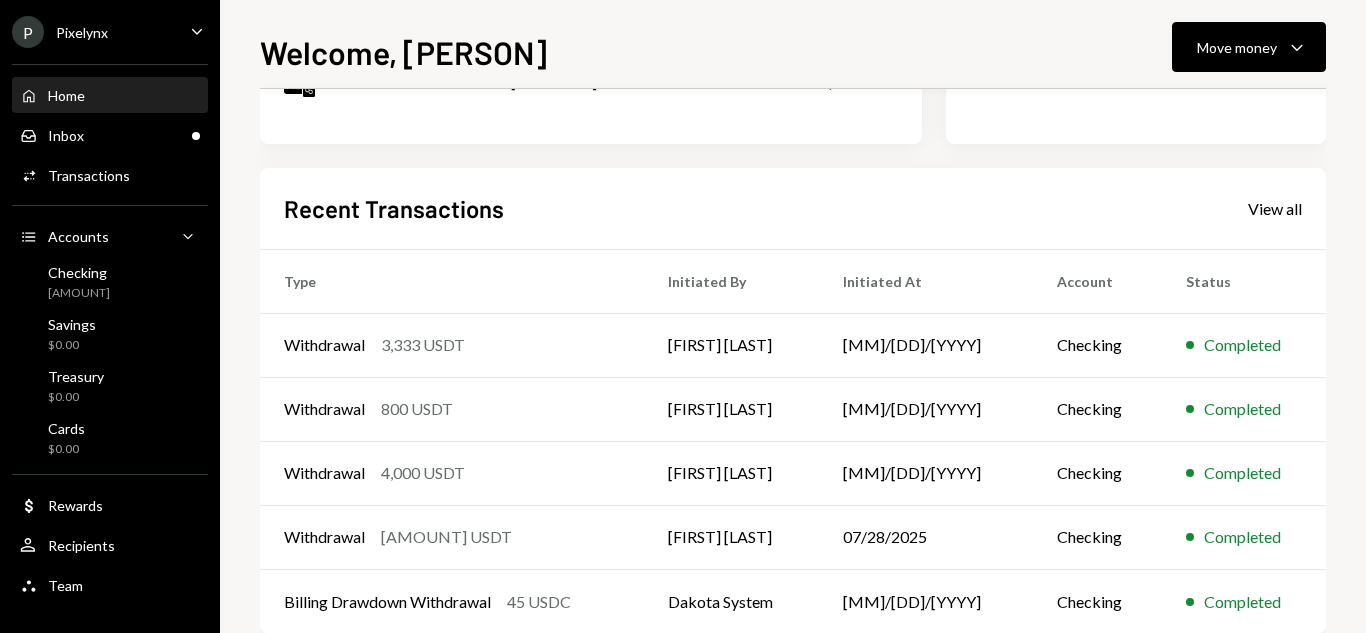 scroll, scrollTop: 377, scrollLeft: 0, axis: vertical 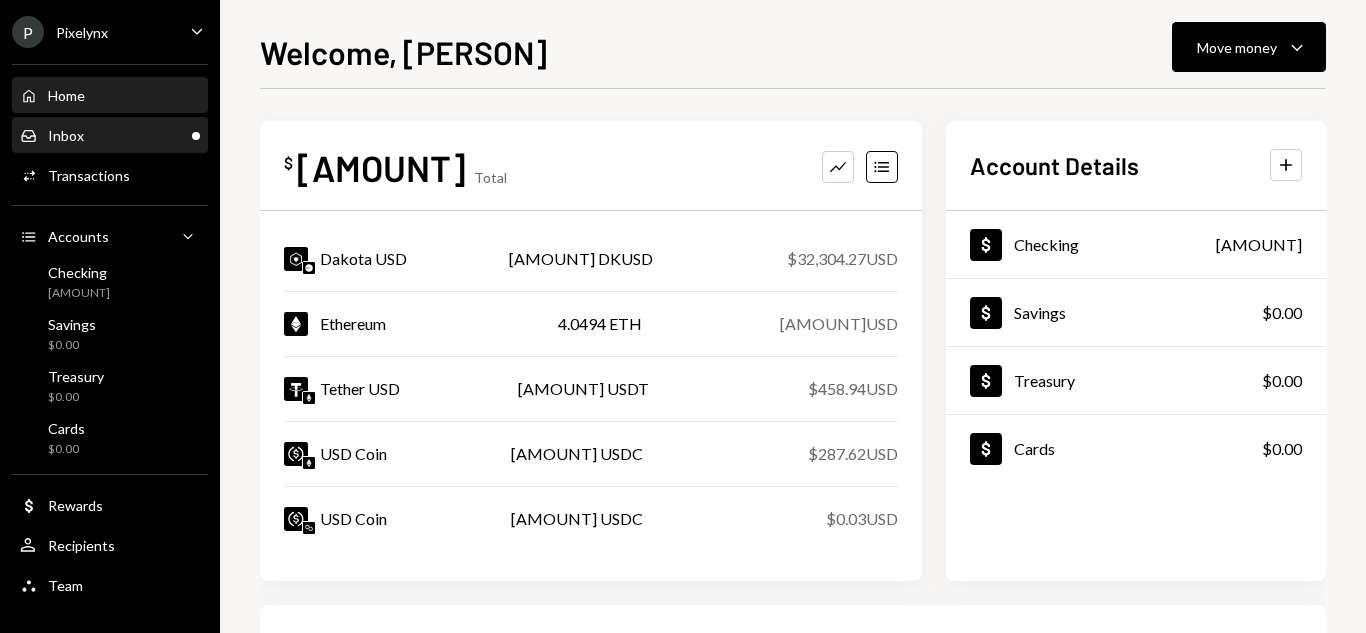 click on "Inbox Inbox" at bounding box center [110, 136] 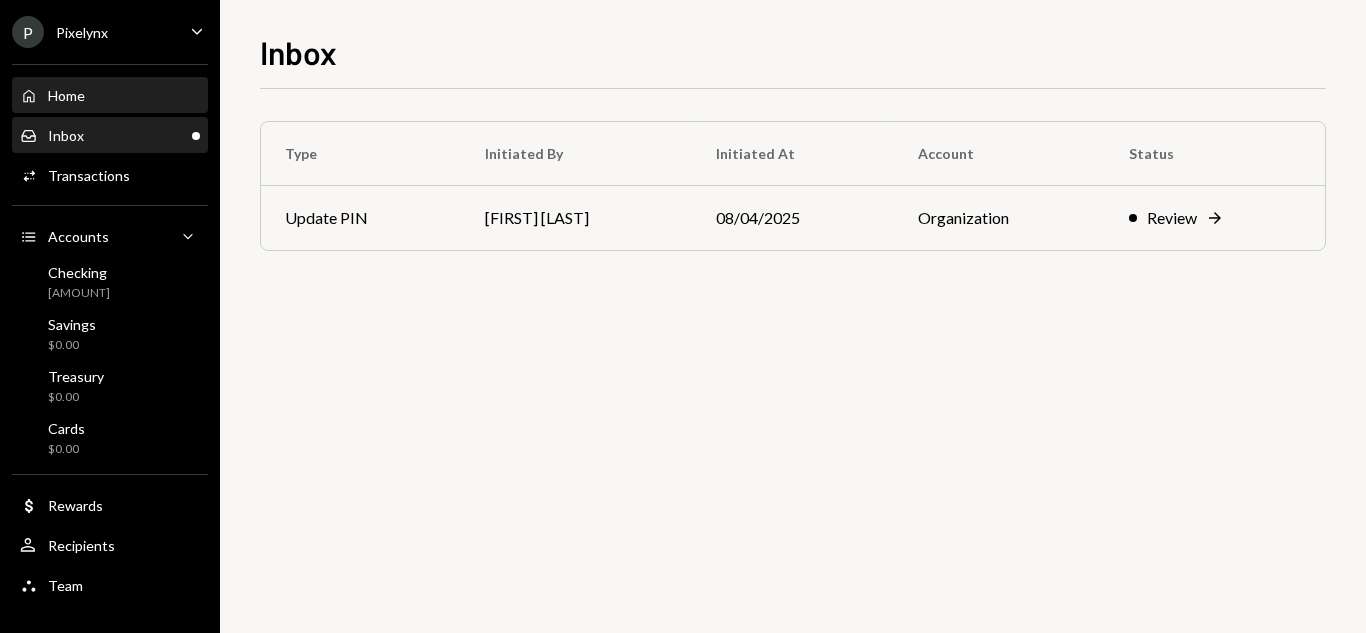 click on "Home Home" at bounding box center (110, 96) 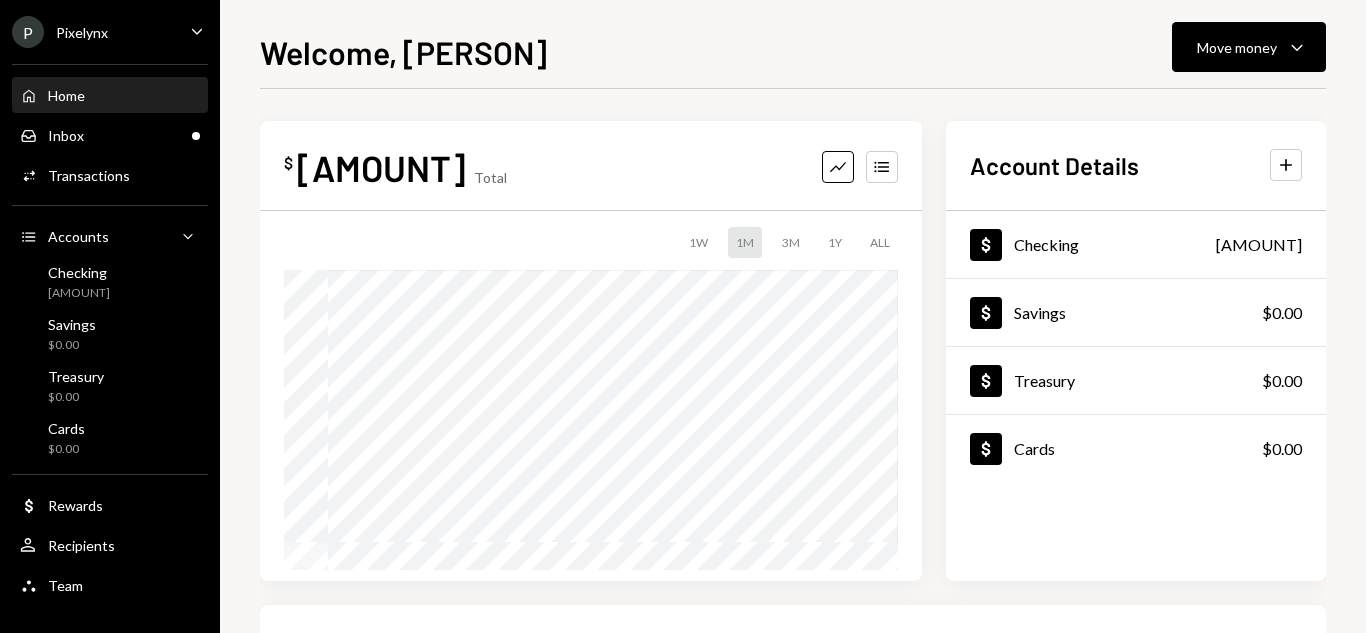 click on "Home Home Inbox Inbox Activities Transactions Accounts Accounts Caret Down Checking $[AMOUNT] Savings $0.00 Treasury $0.00 Cards $0.00 Dollar Rewards User Recipients Team Team" at bounding box center [110, 329] 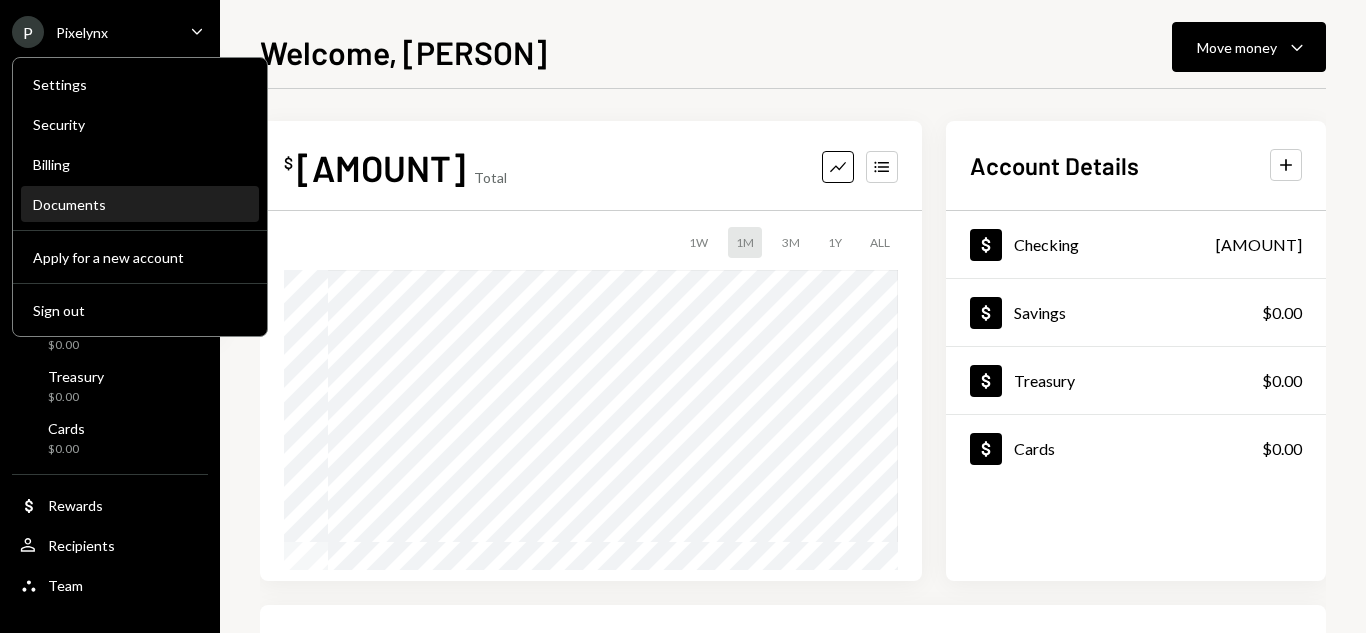 click on "Documents" at bounding box center [140, 204] 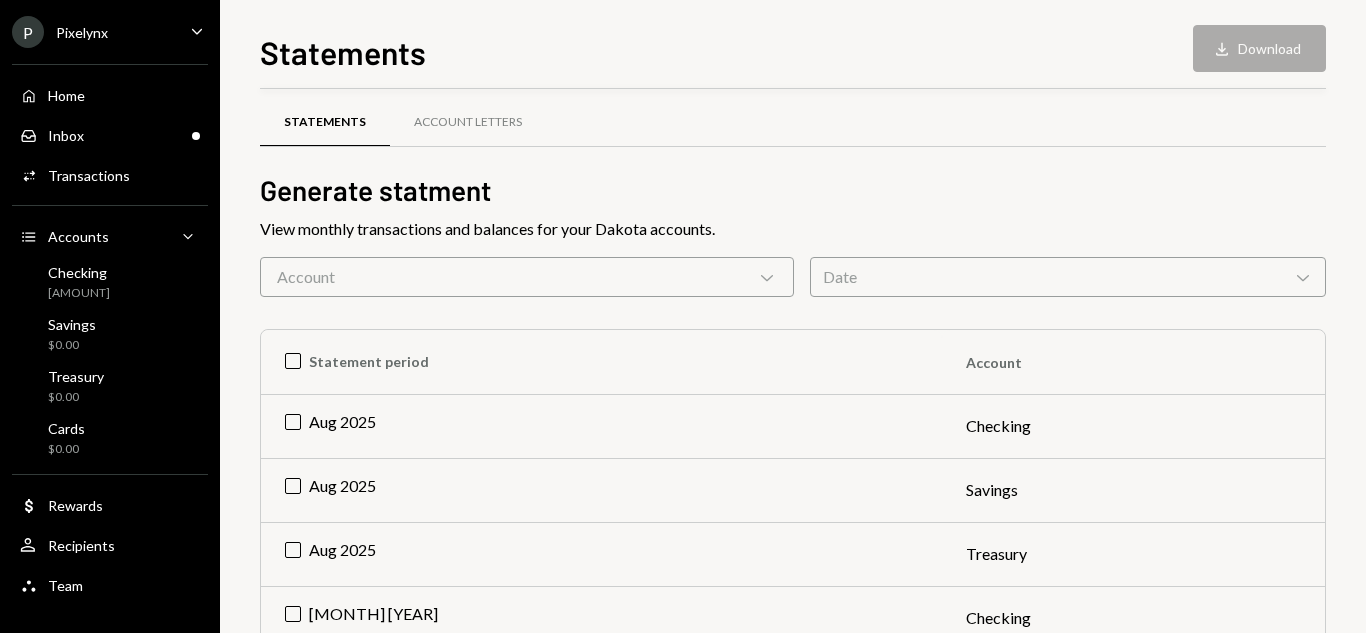 scroll, scrollTop: 0, scrollLeft: 0, axis: both 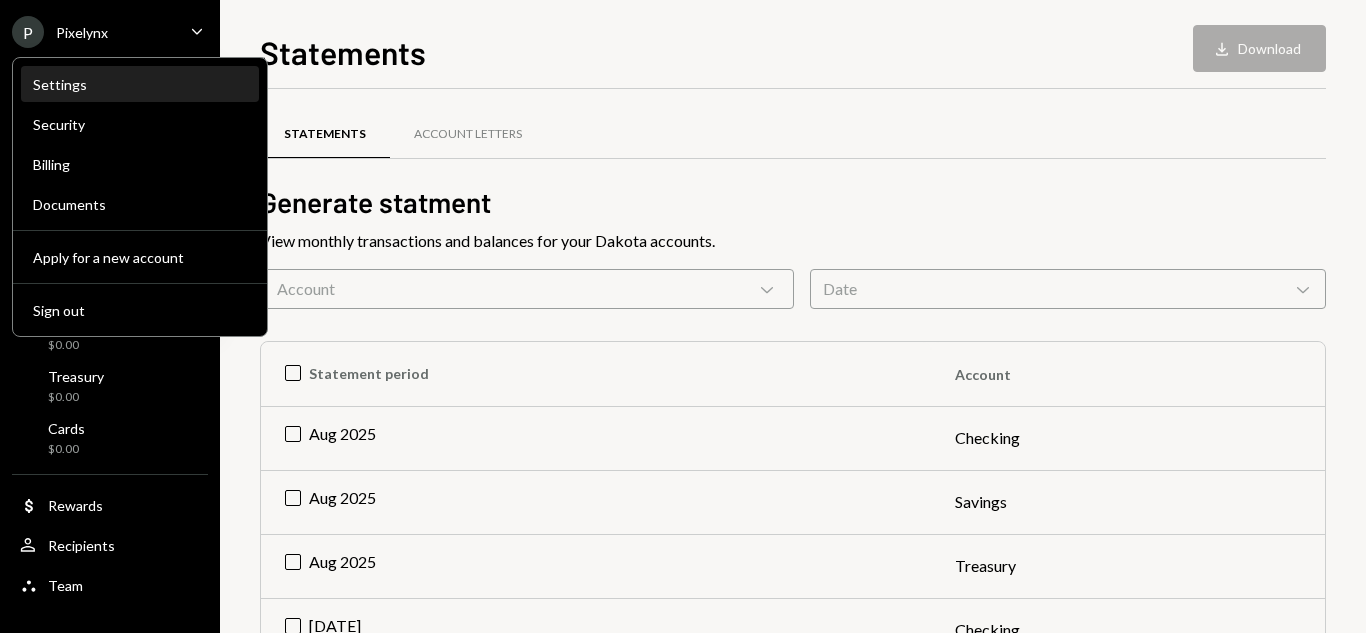 click on "Settings" at bounding box center [140, 84] 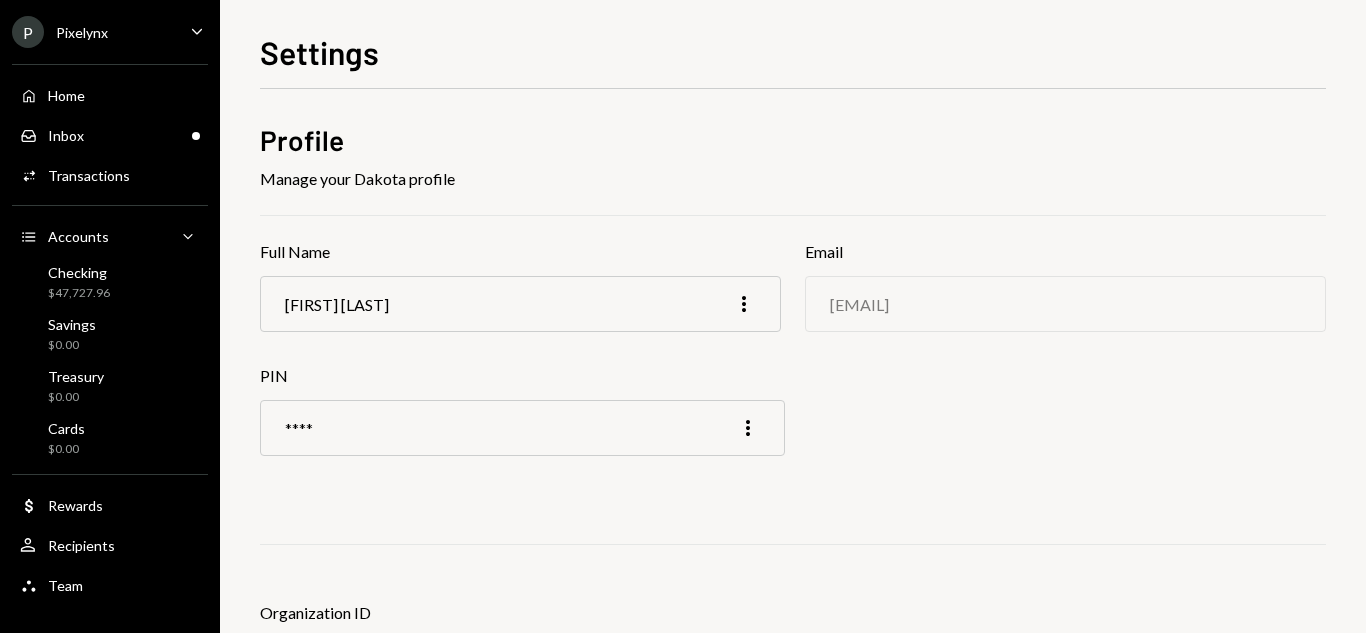 click on "P Pixelynx Caret Down" at bounding box center [110, 32] 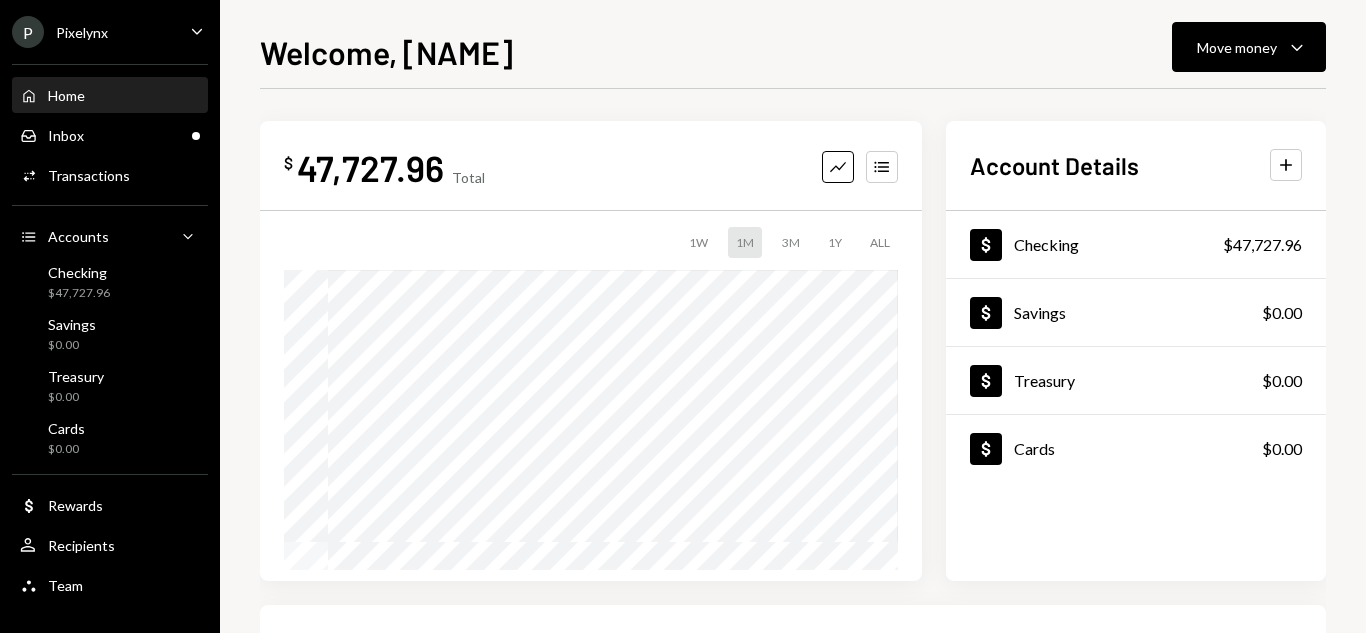 scroll, scrollTop: 0, scrollLeft: 0, axis: both 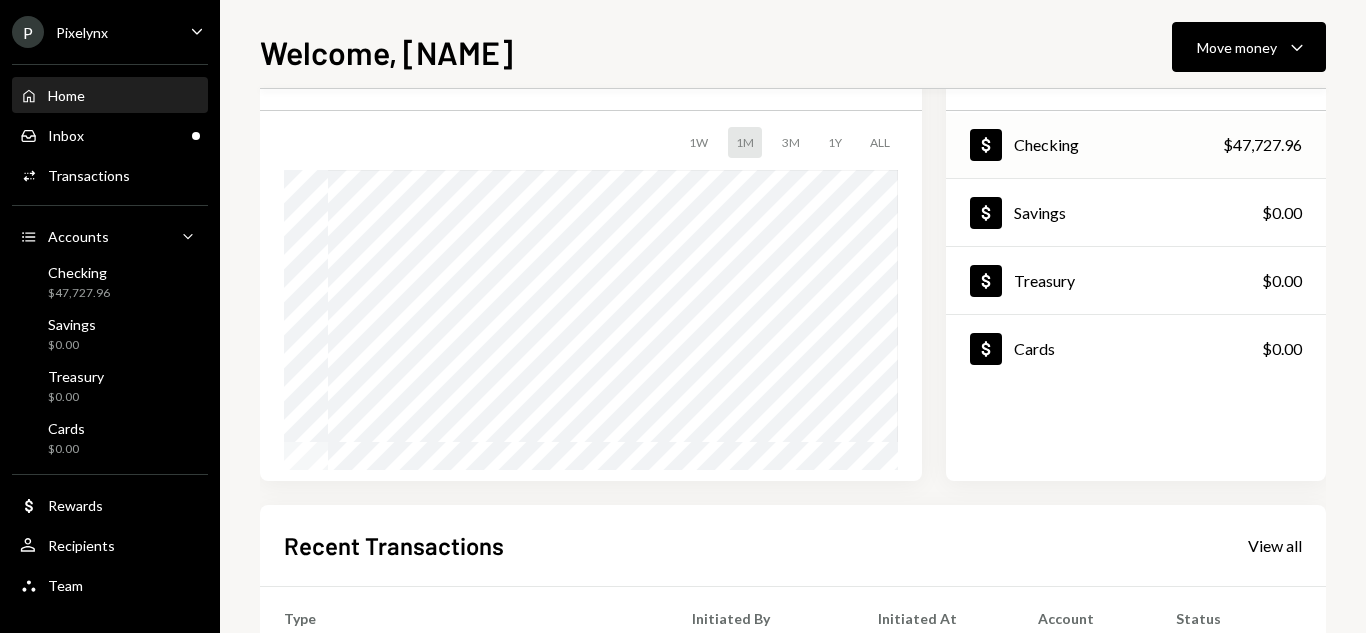 click on "Dollar Checking [AMOUNT]" at bounding box center [1136, 145] 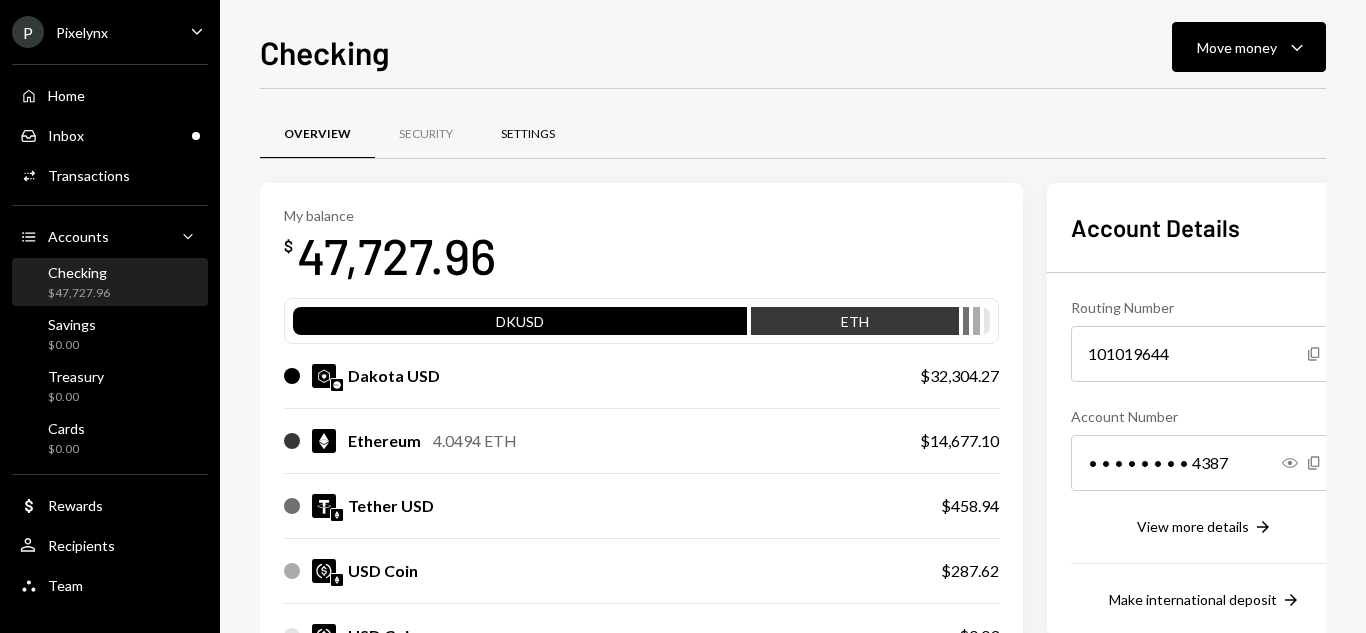click on "Settings" at bounding box center (528, 134) 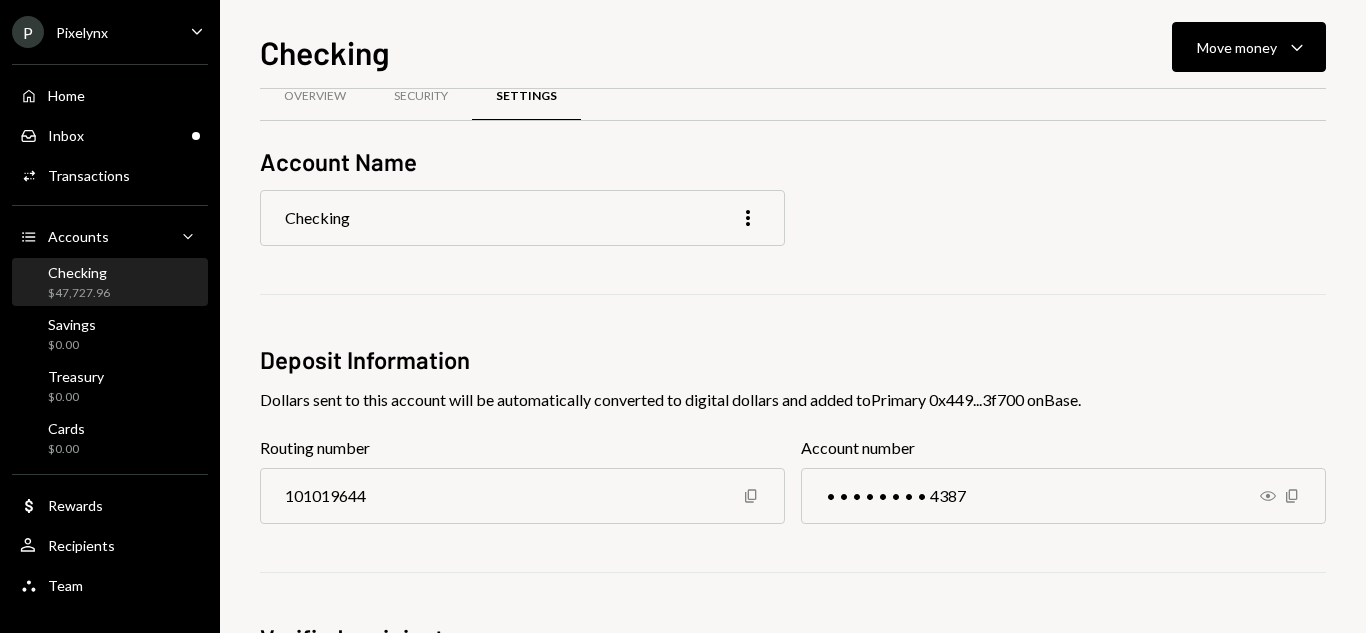 scroll, scrollTop: 0, scrollLeft: 0, axis: both 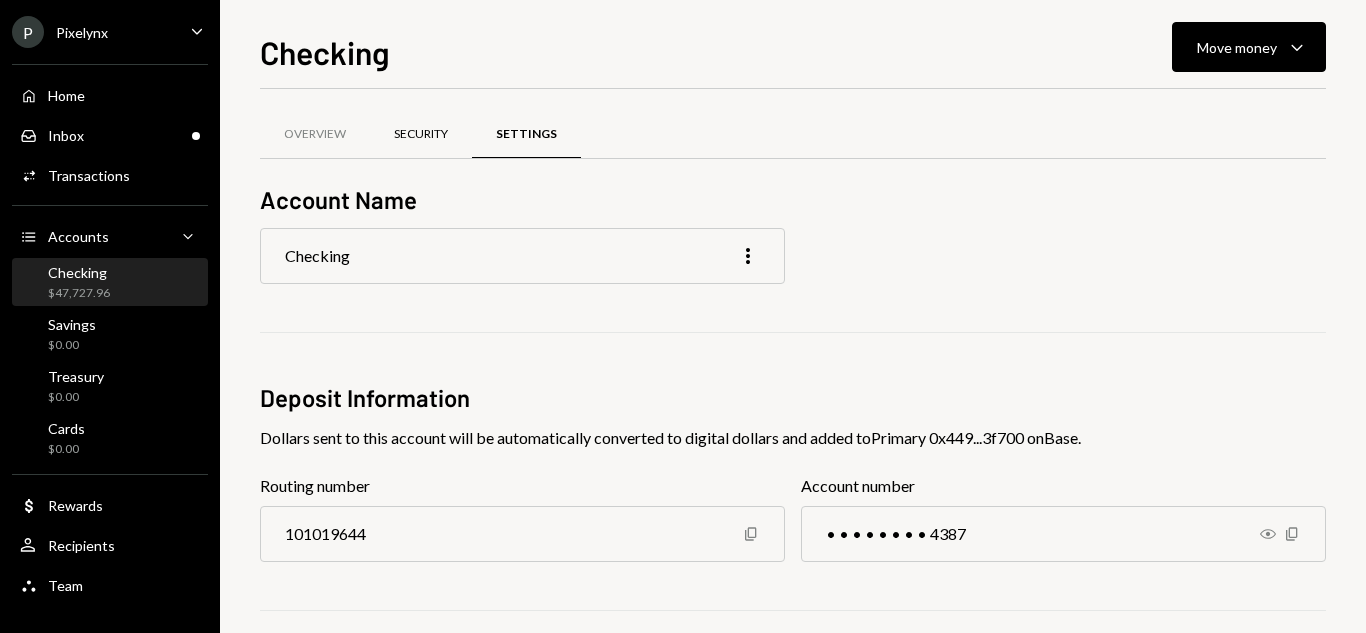 click on "Security" at bounding box center [421, 134] 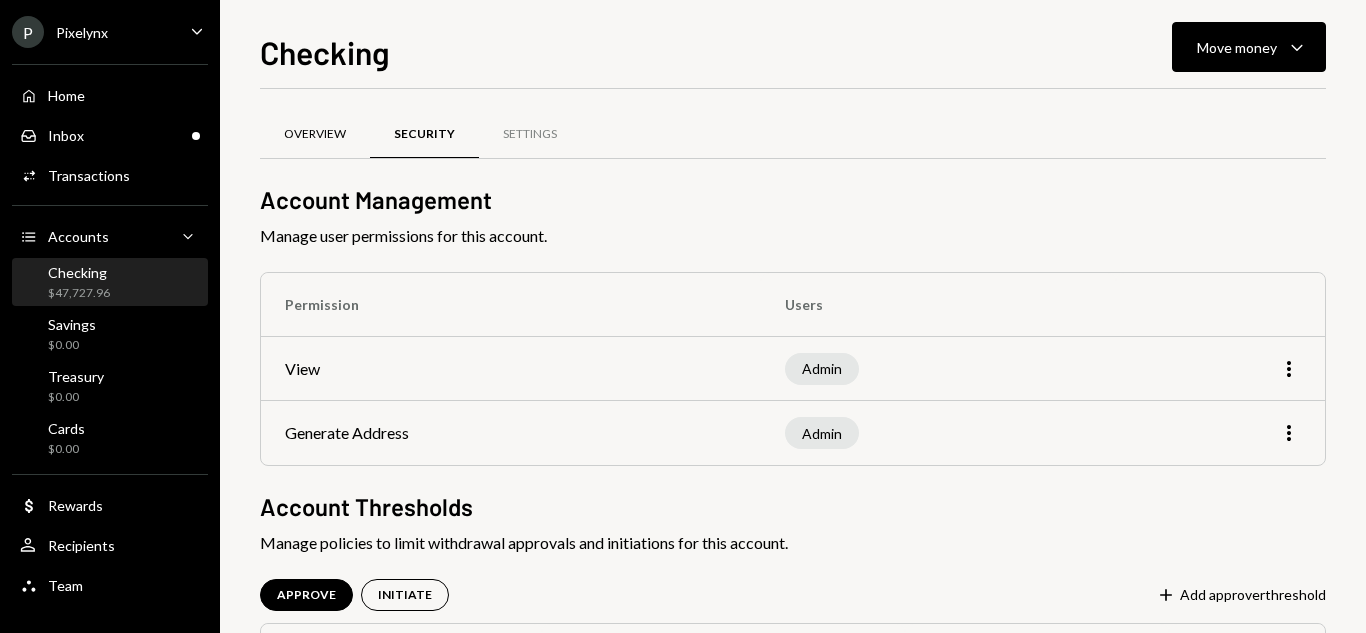 click on "Overview" at bounding box center [315, 134] 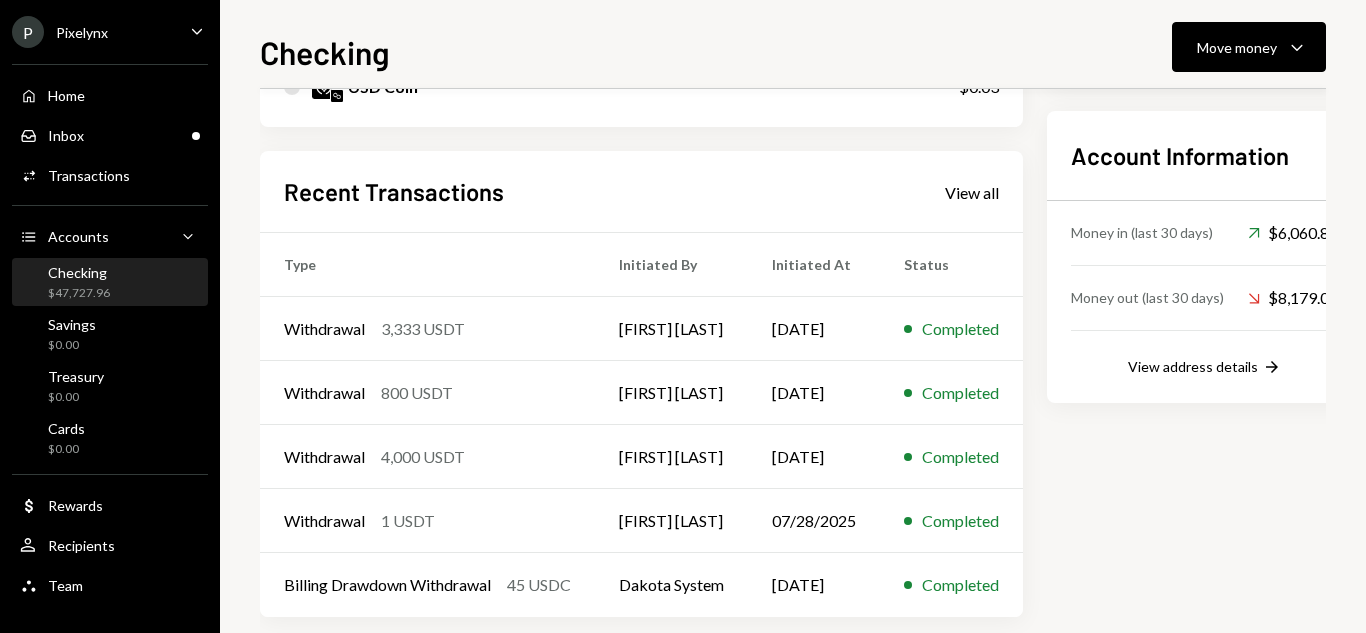 scroll, scrollTop: 573, scrollLeft: 0, axis: vertical 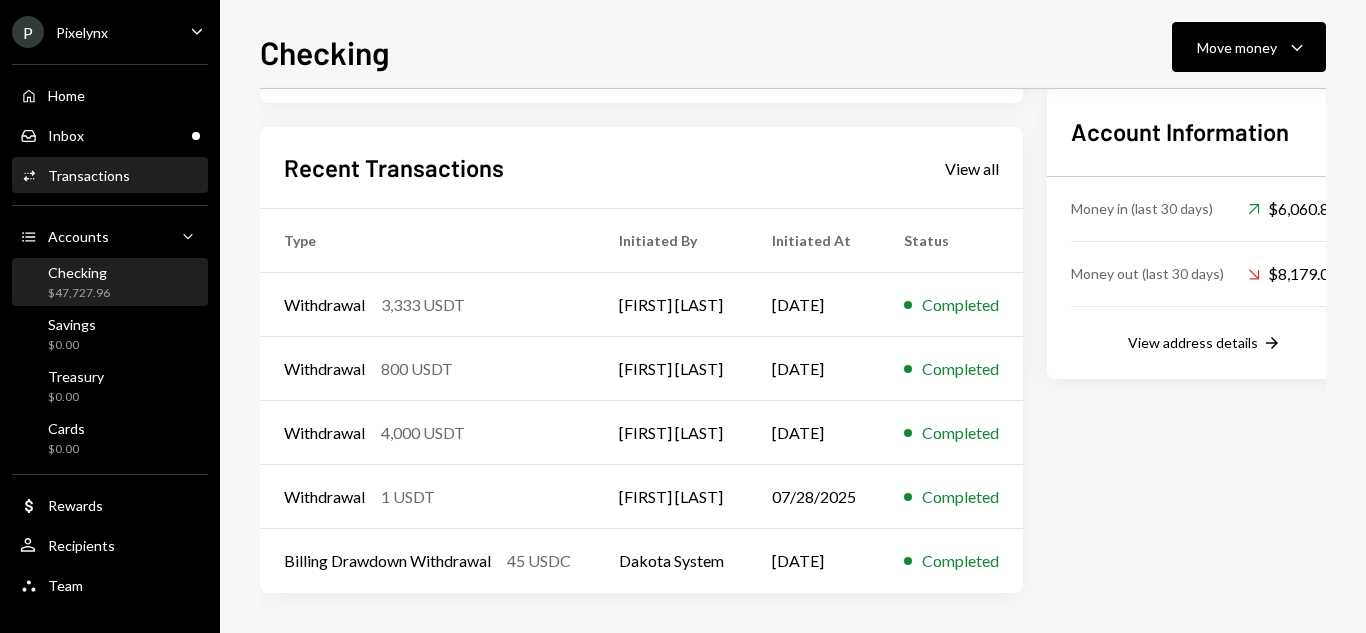 click on "Transactions" at bounding box center (89, 175) 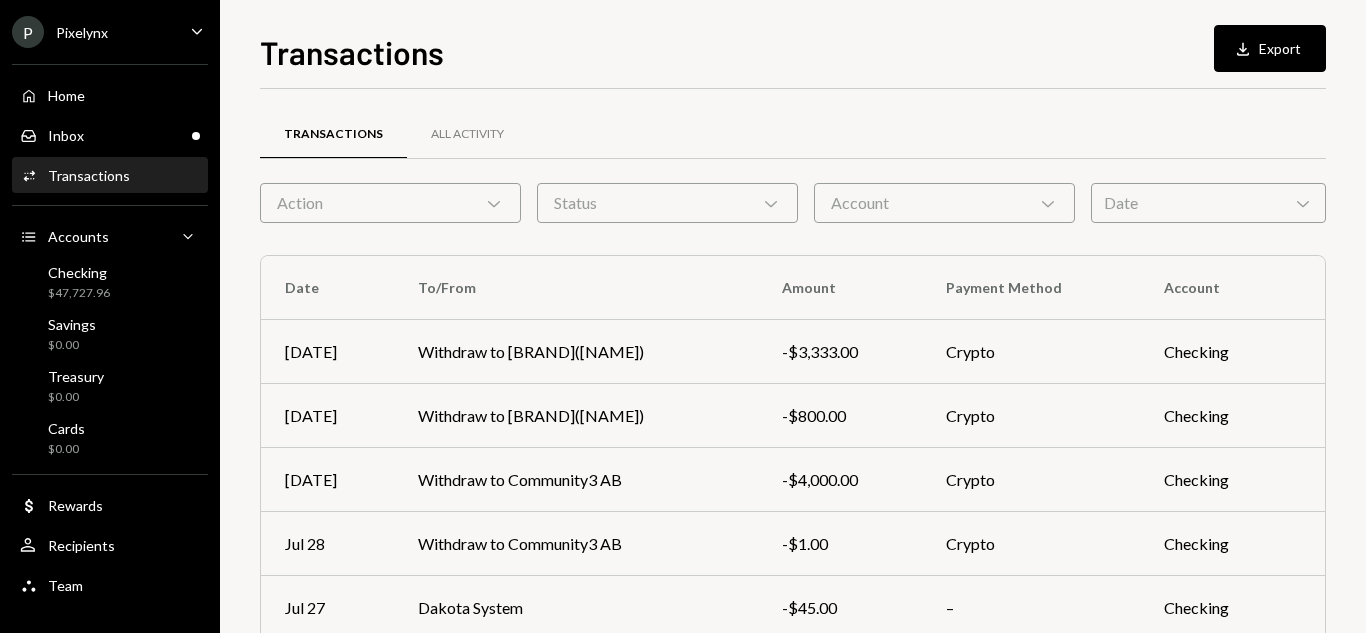 click on "Transactions All Activity" at bounding box center [793, 146] 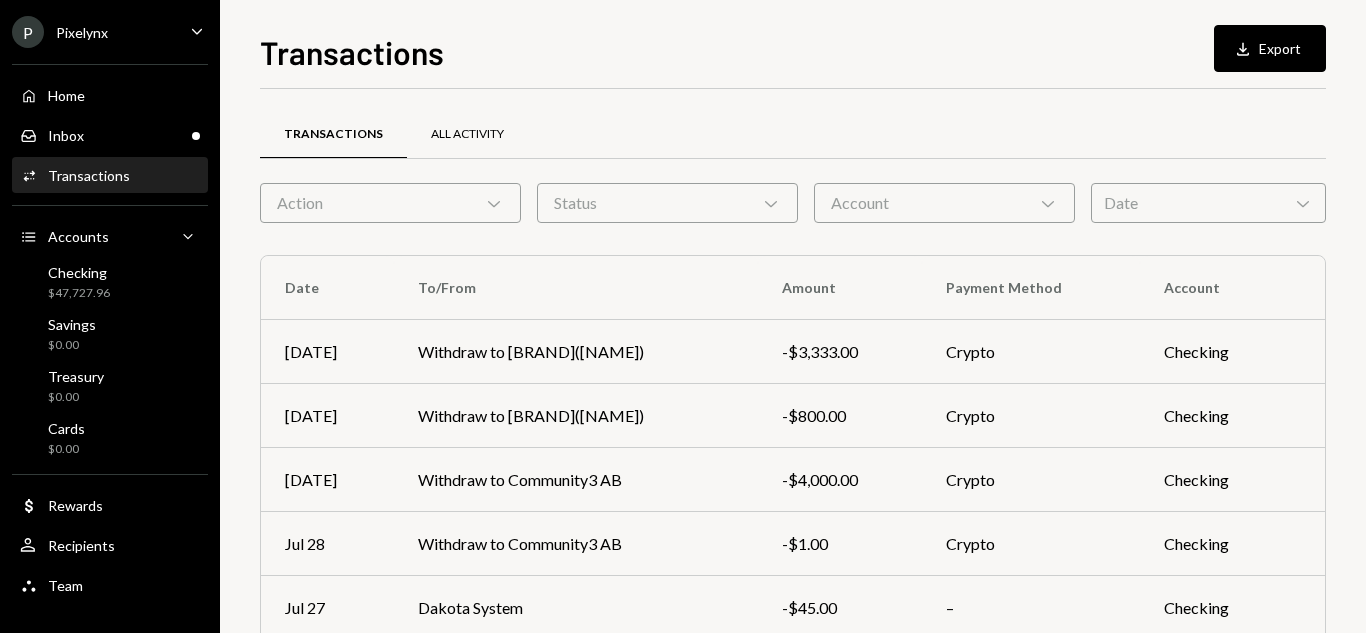 click on "All Activity" at bounding box center (467, 134) 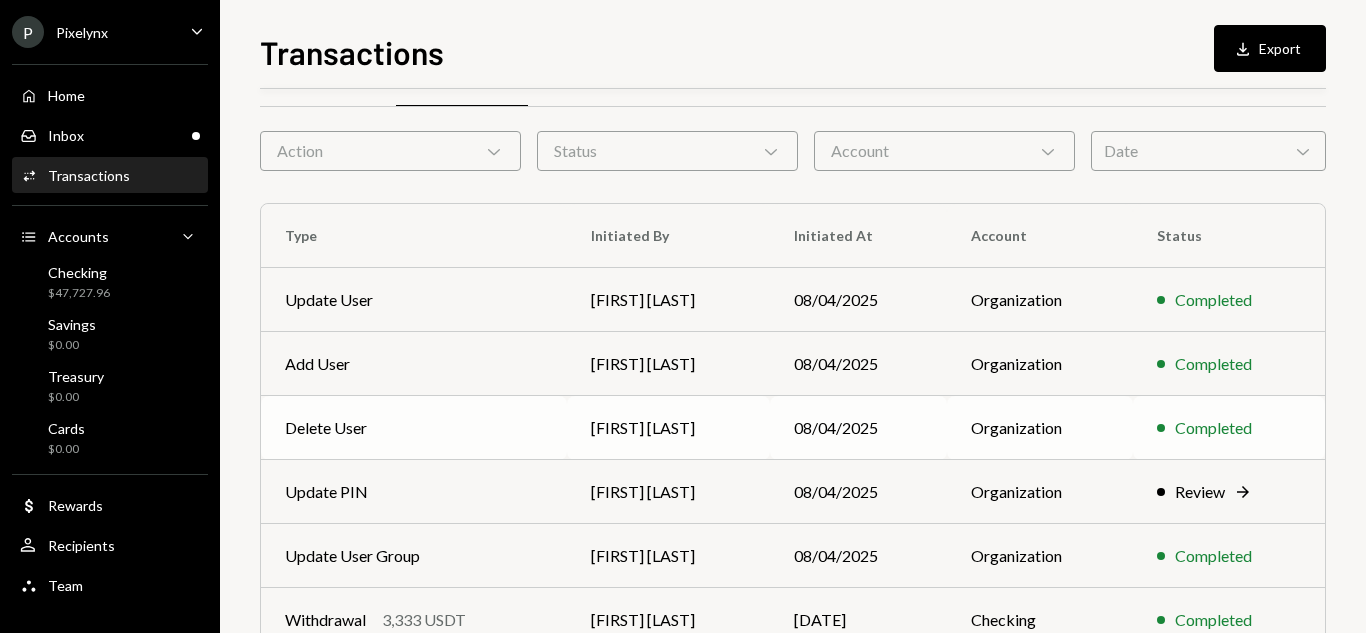 scroll, scrollTop: 0, scrollLeft: 0, axis: both 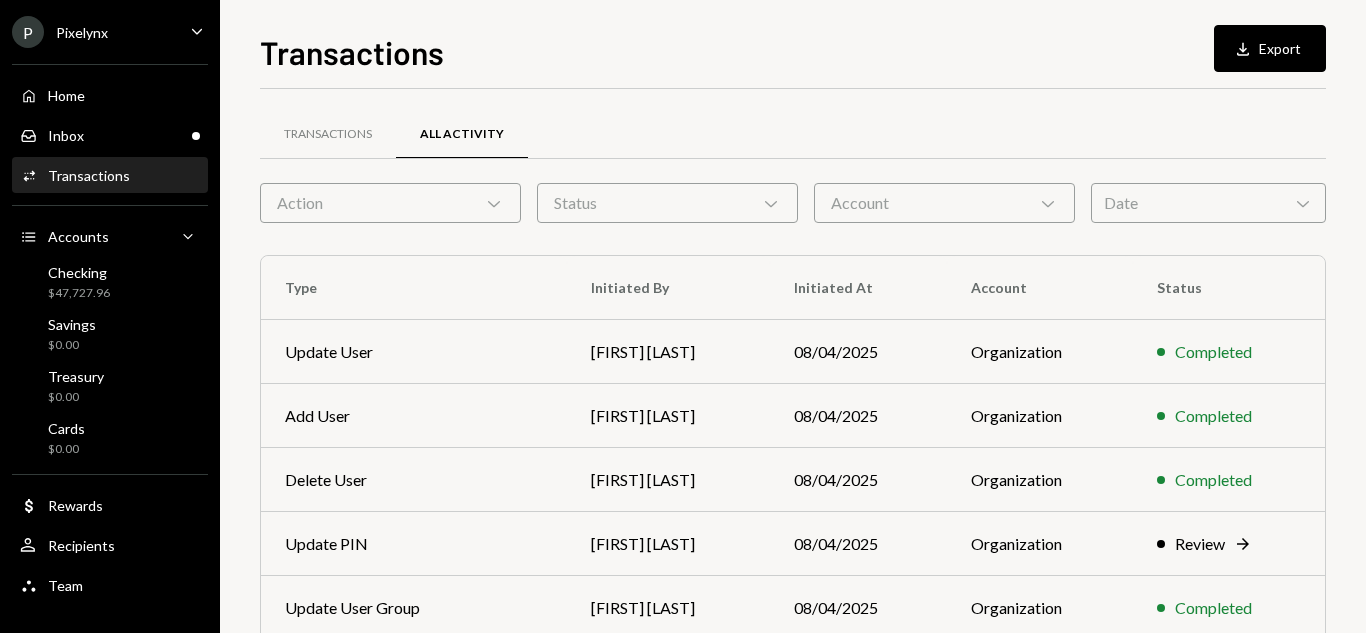 click on "P Pixelynx Caret Down" at bounding box center (110, 32) 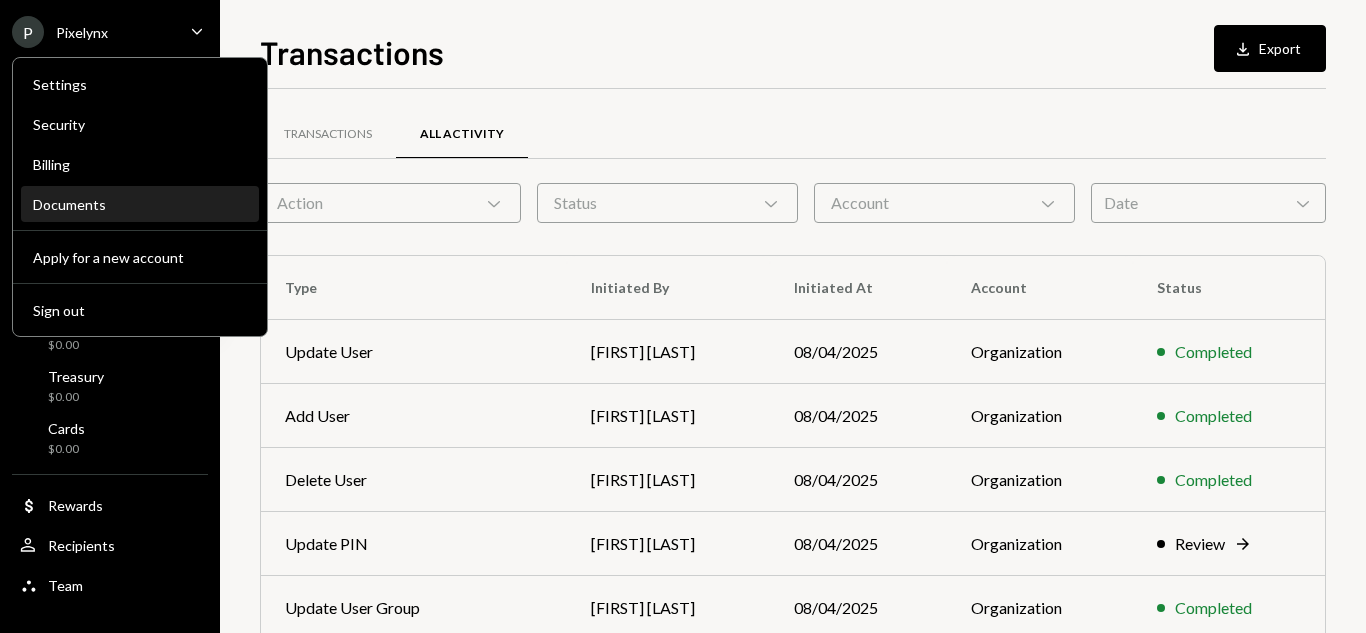 click on "Documents" at bounding box center (140, 204) 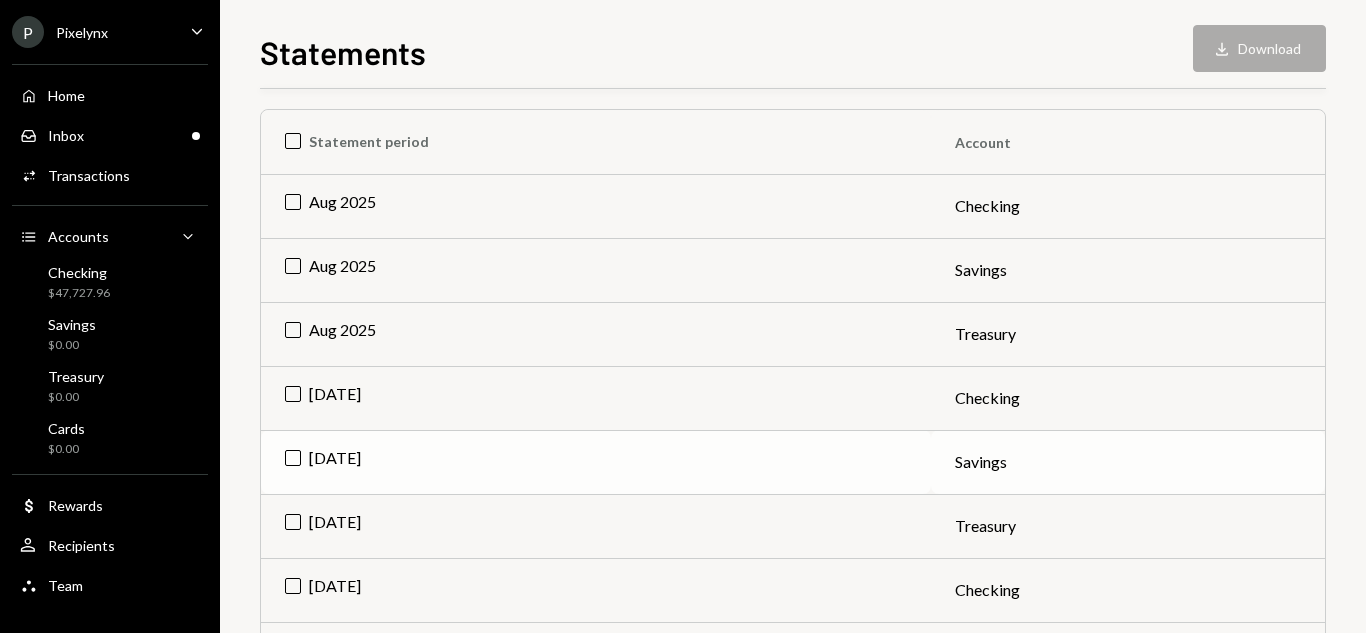 scroll, scrollTop: 200, scrollLeft: 0, axis: vertical 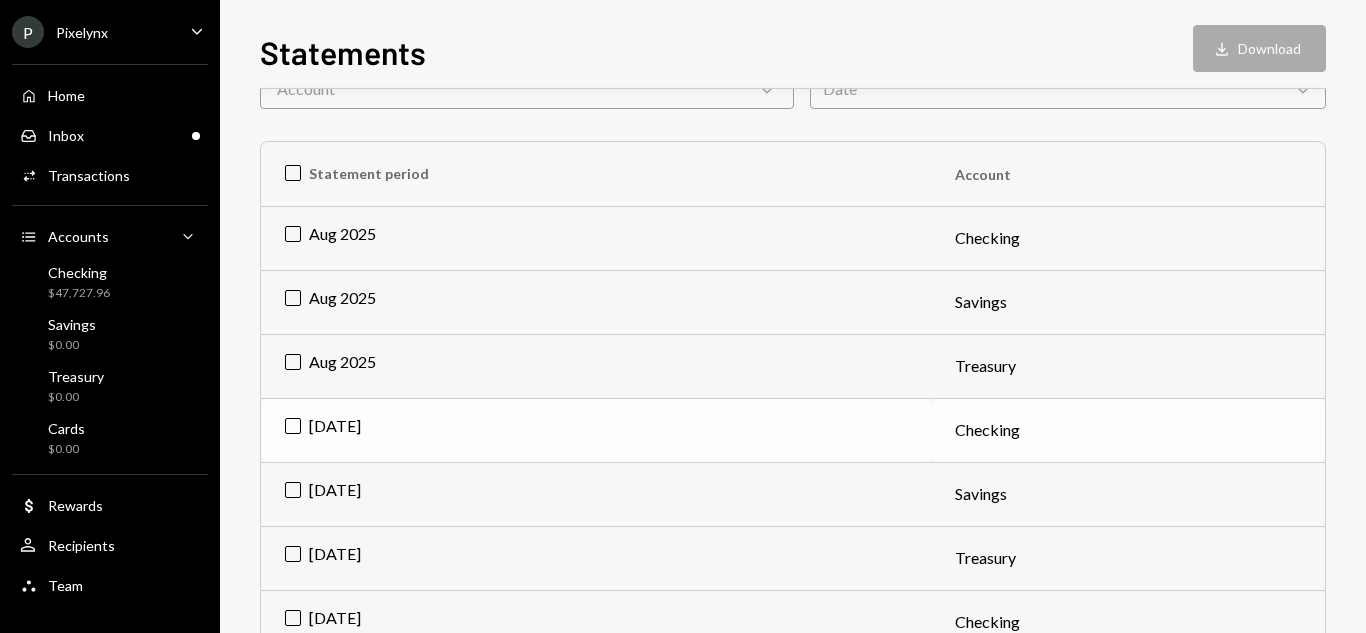 click on "[DATE]" at bounding box center (596, 430) 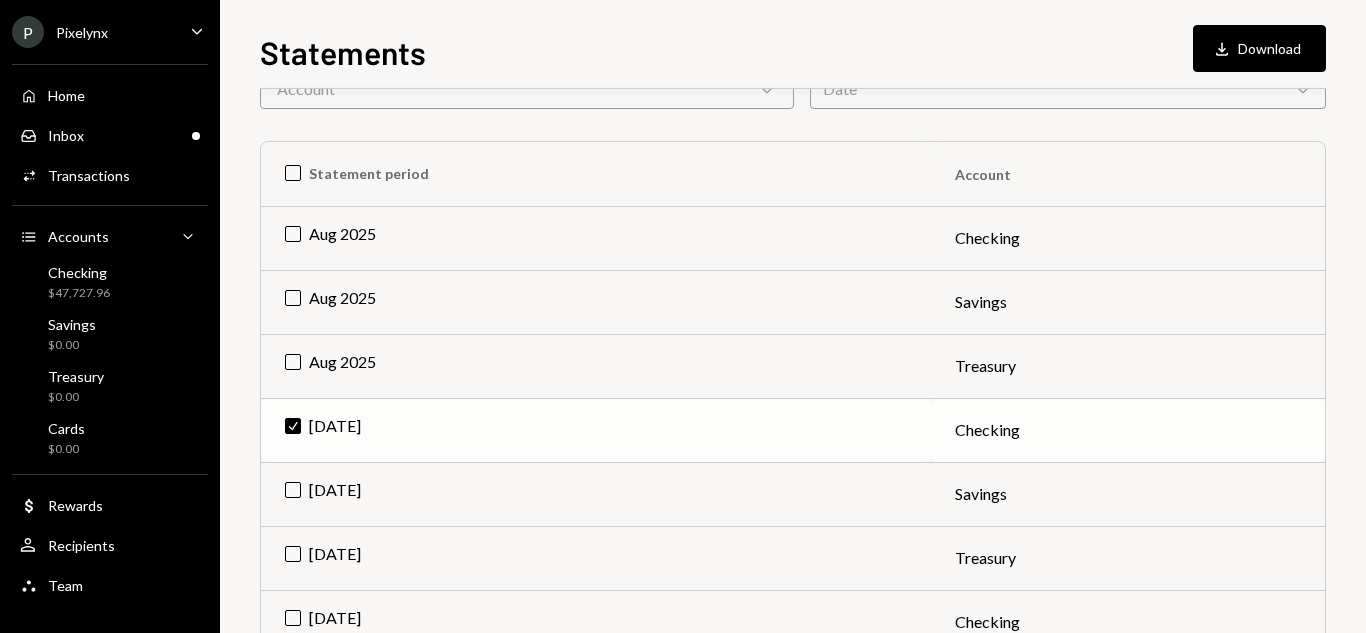 click on "Check [DATE]" at bounding box center [596, 430] 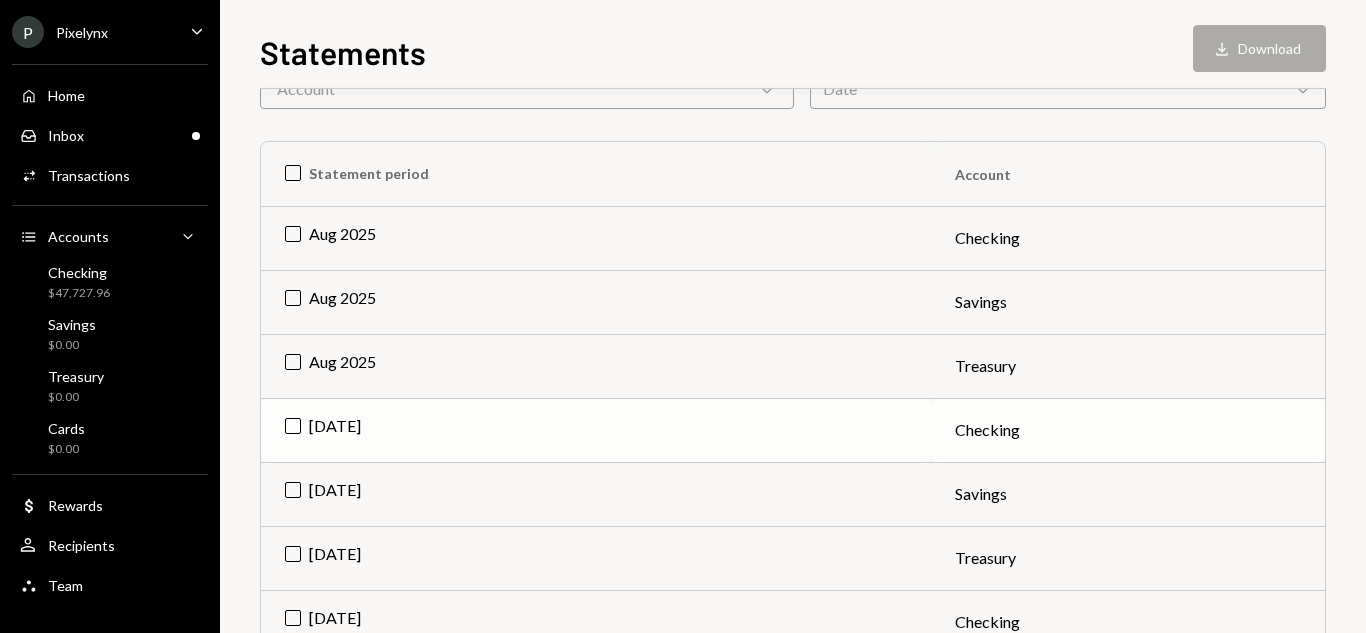 click on "Checking" at bounding box center [1128, 430] 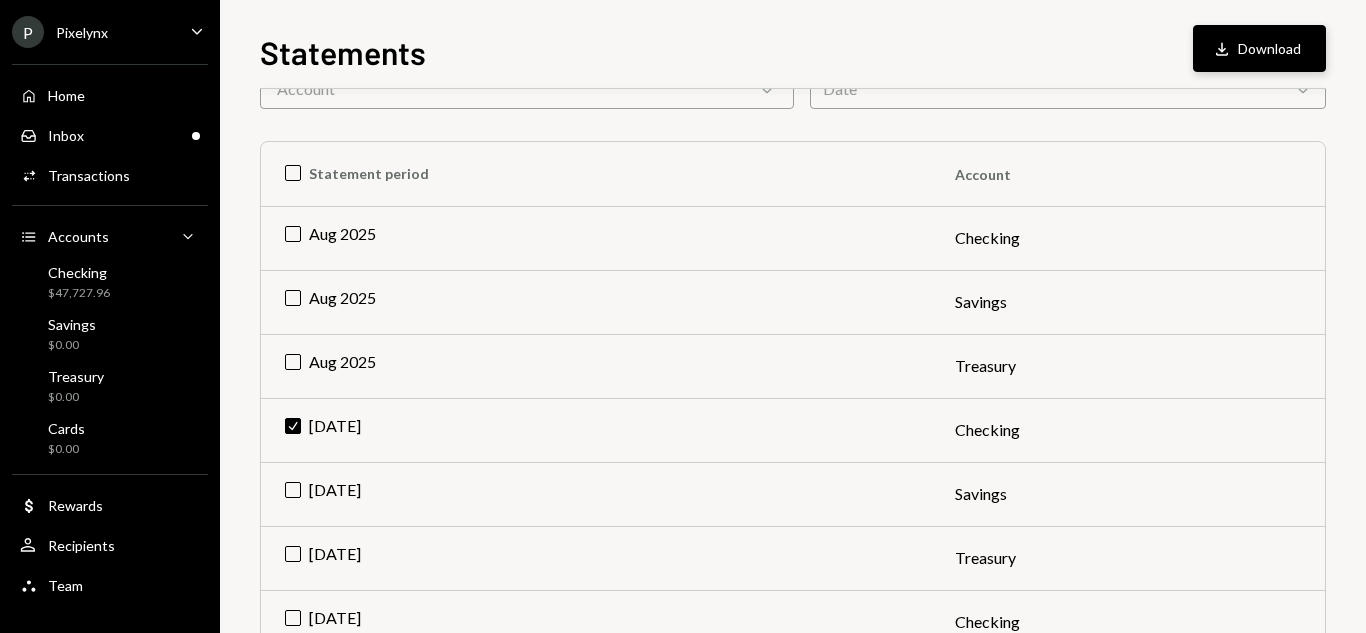 click on "Download Download" at bounding box center [1259, 48] 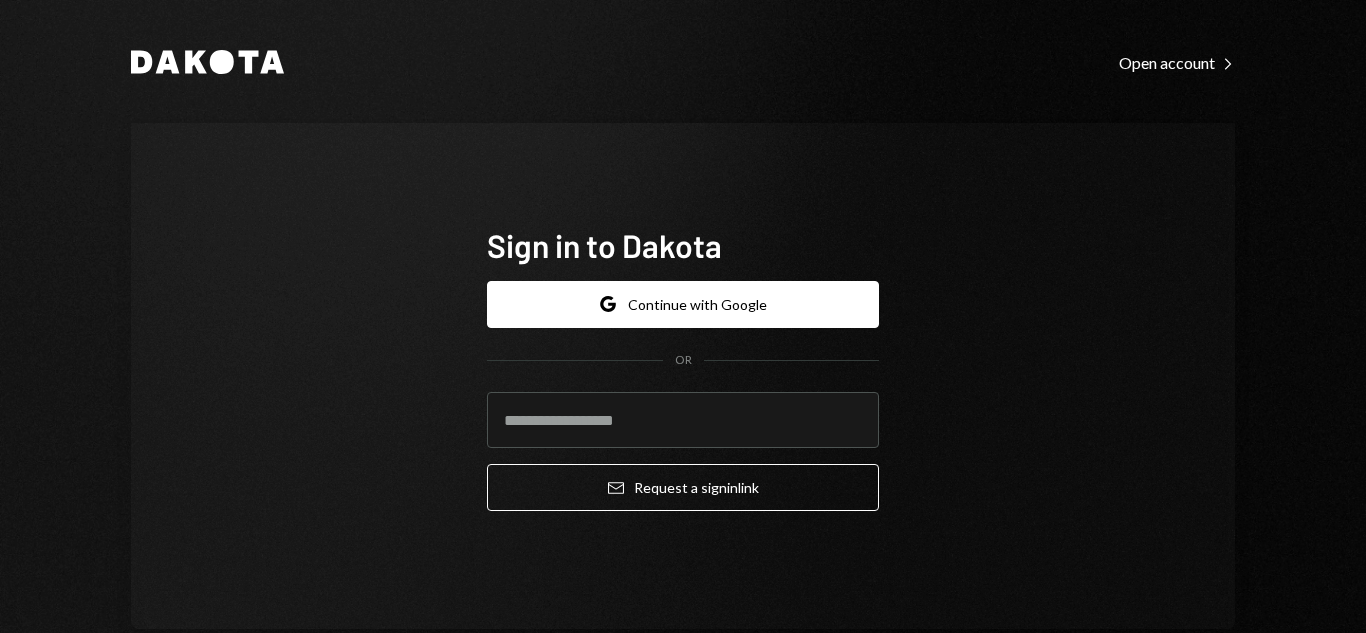 scroll, scrollTop: 0, scrollLeft: 0, axis: both 